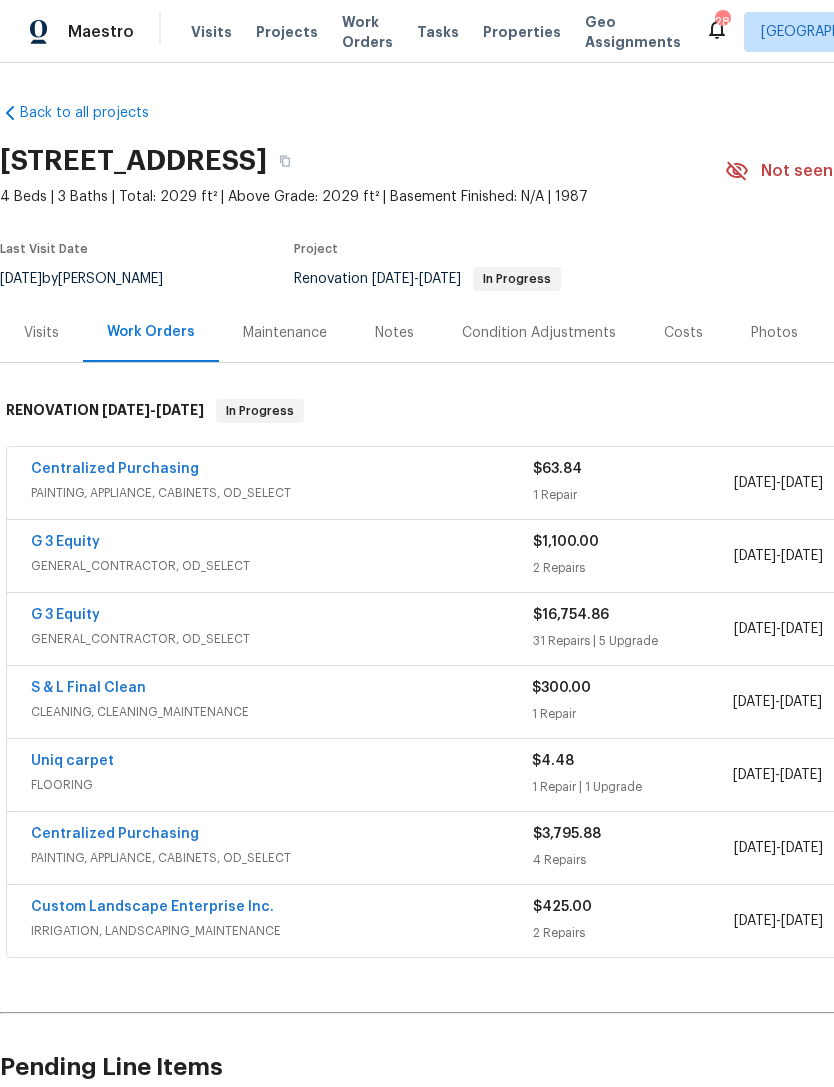 scroll, scrollTop: 0, scrollLeft: 0, axis: both 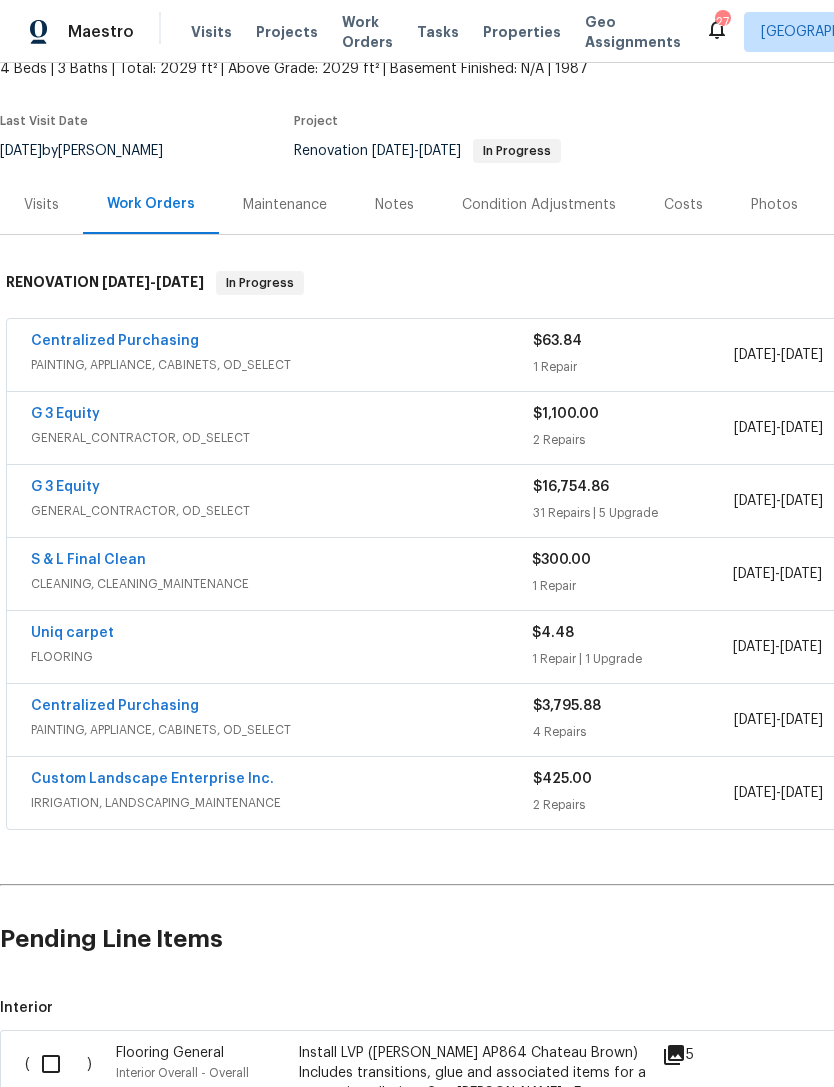 click on "Centralized Purchasing" at bounding box center [282, 708] 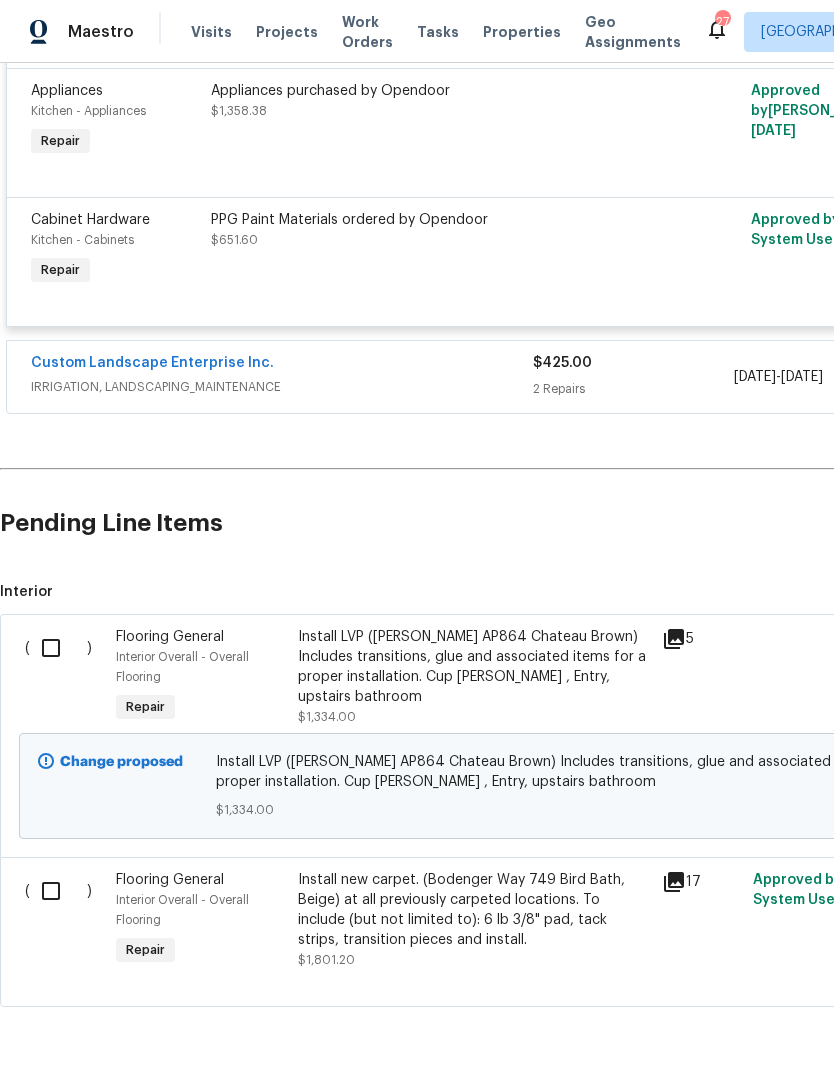 scroll, scrollTop: 1124, scrollLeft: 0, axis: vertical 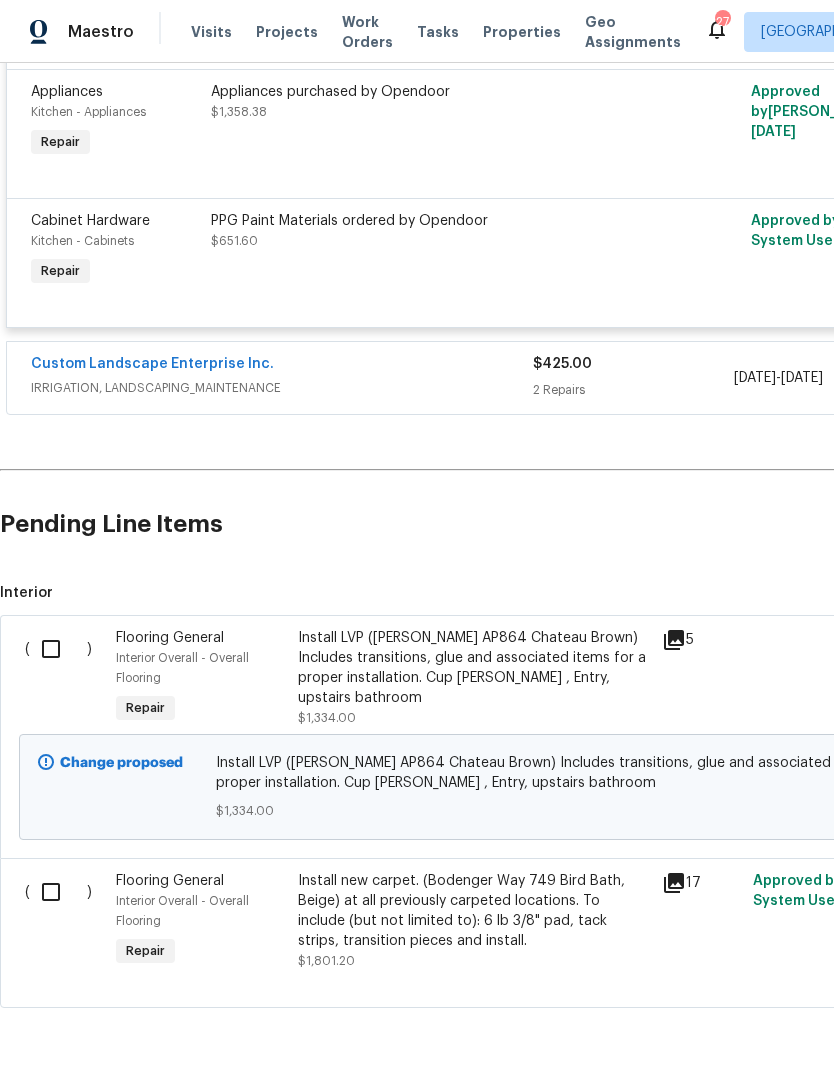 click on "Install LVP (Knighton AP864 Chateau Brown) Includes transitions, glue and associated items for a proper installation.
Cup Joe , Entry, upstairs bathroom" at bounding box center (474, 668) 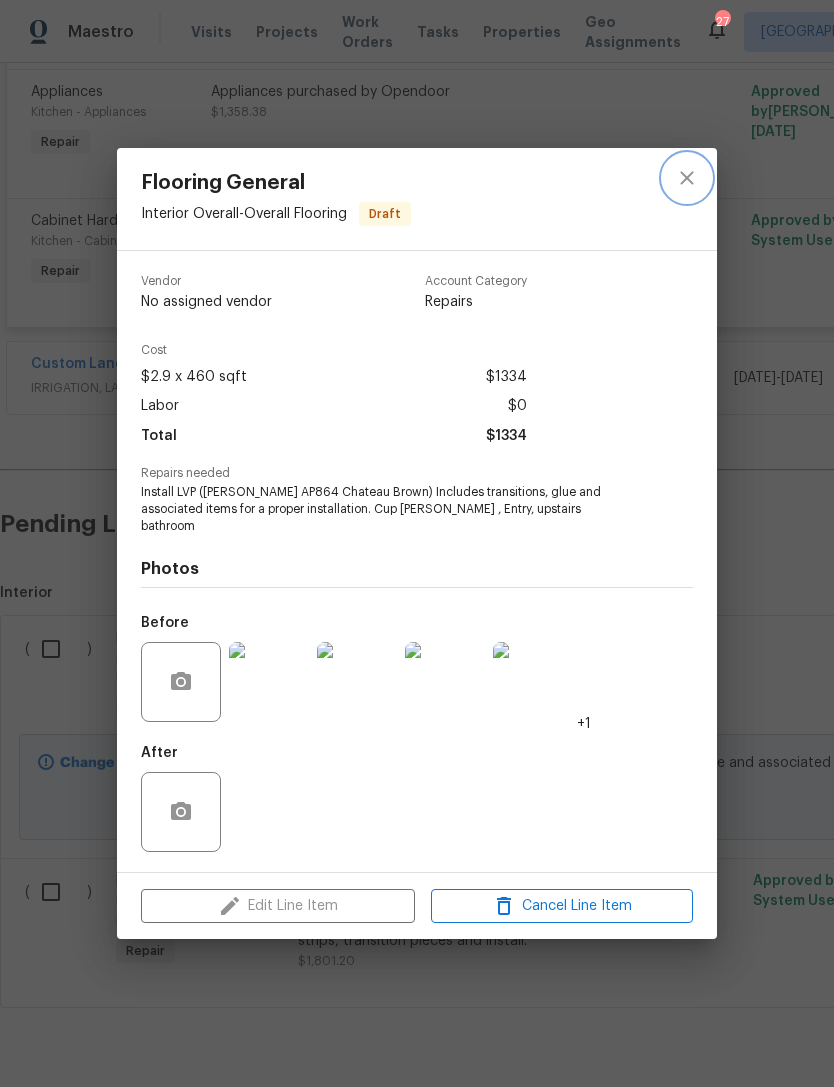 click 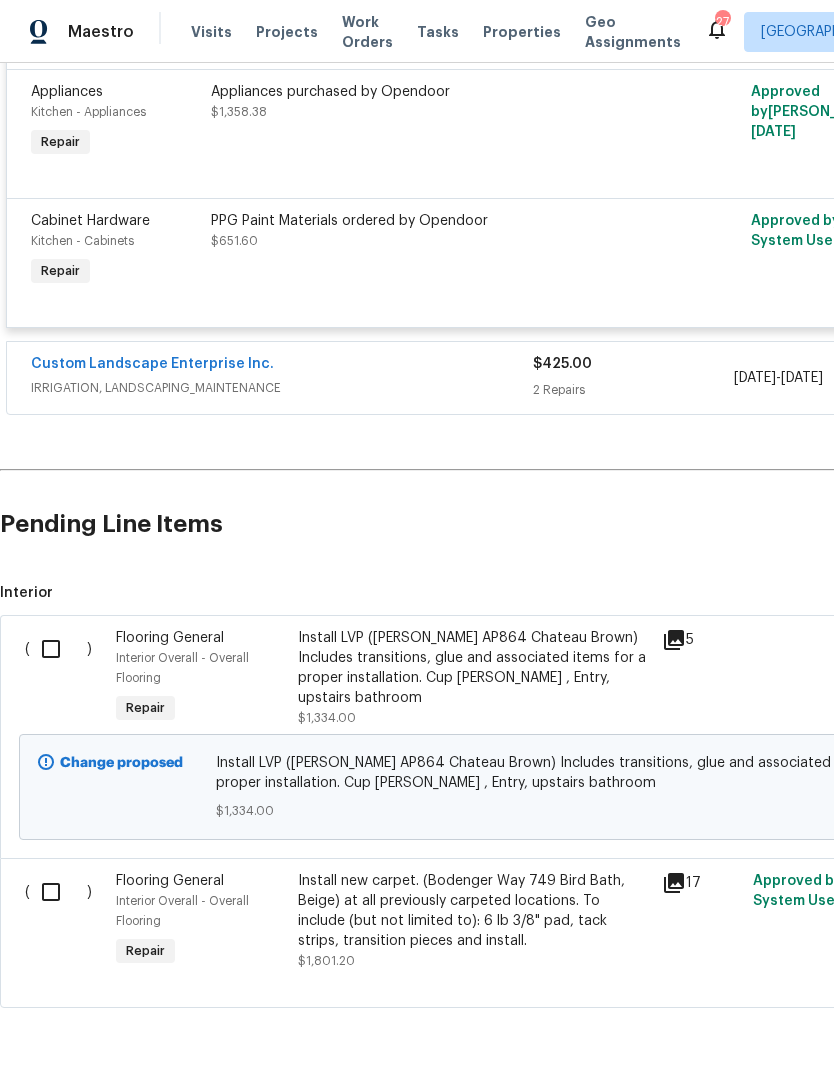 click on "Install new carpet. (Bodenger Way 749 Bird Bath, Beige) at all previously carpeted locations. To include (but not limited to): 6 lb 3/8" pad, tack strips, transition pieces and install." at bounding box center (474, 911) 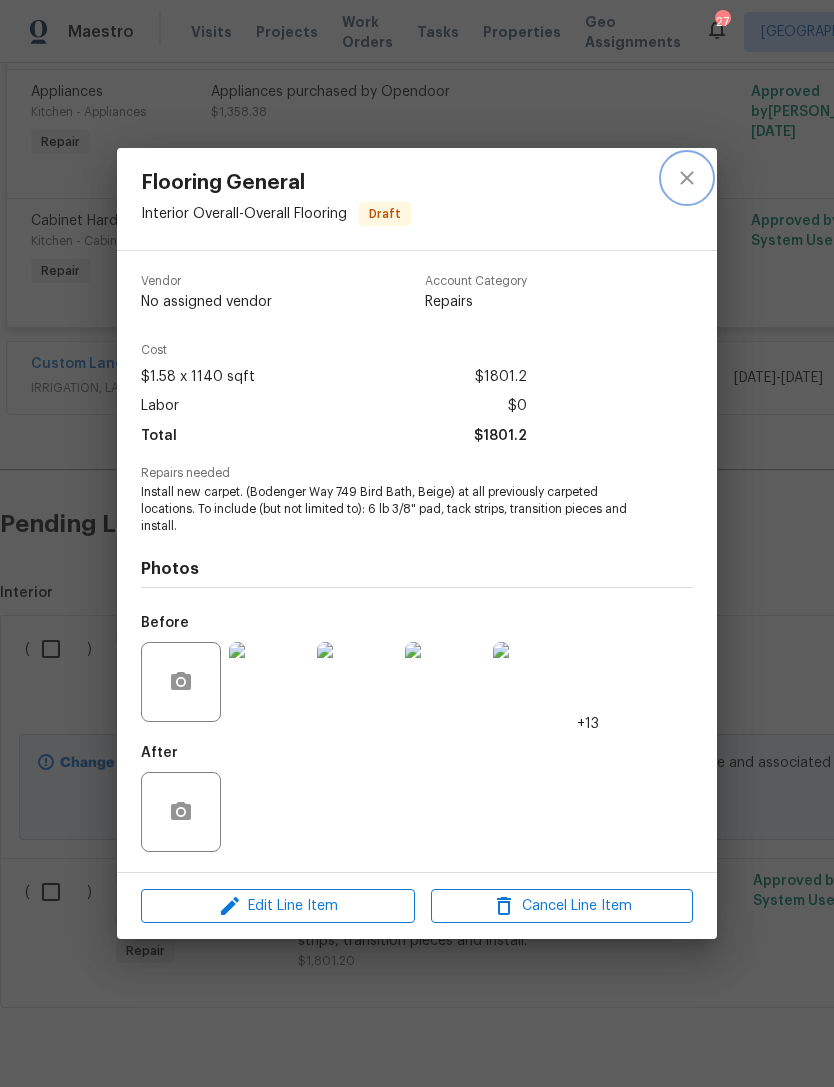 click 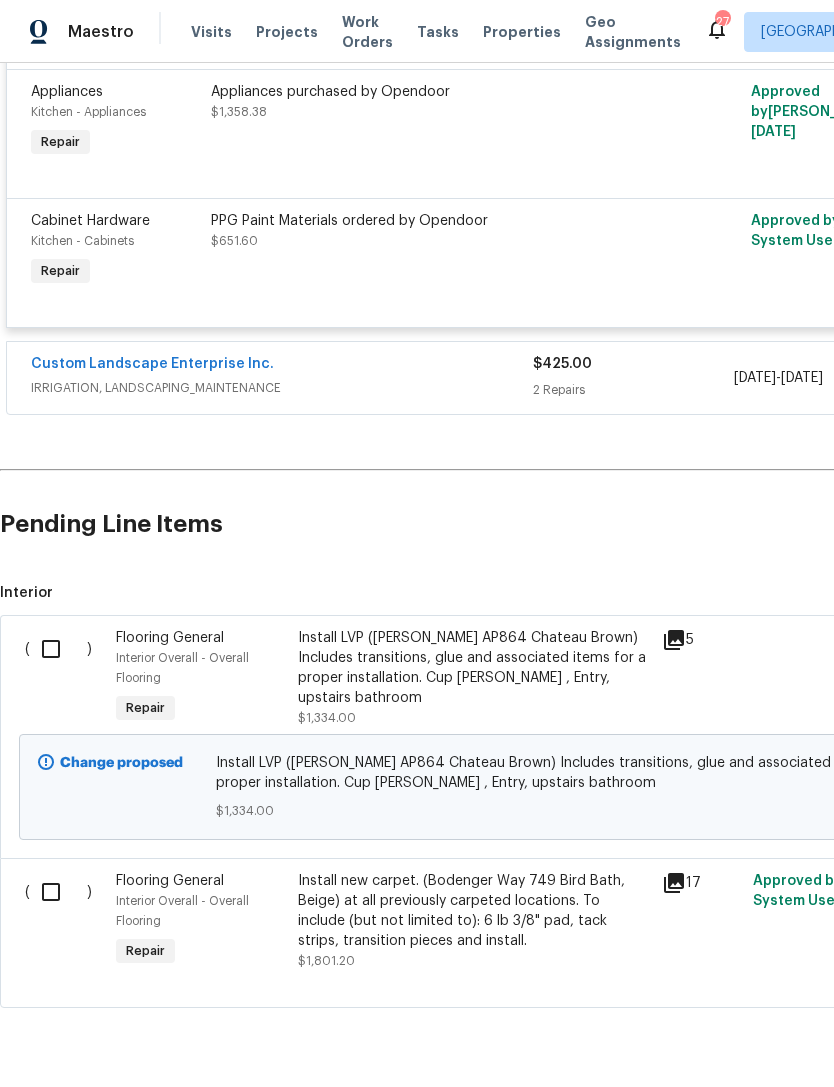 click on "Install LVP (Knighton AP864 Chateau Brown) Includes transitions, glue and associated items for a proper installation.
Cup Joe , Entry, upstairs bathroom" at bounding box center (565, 773) 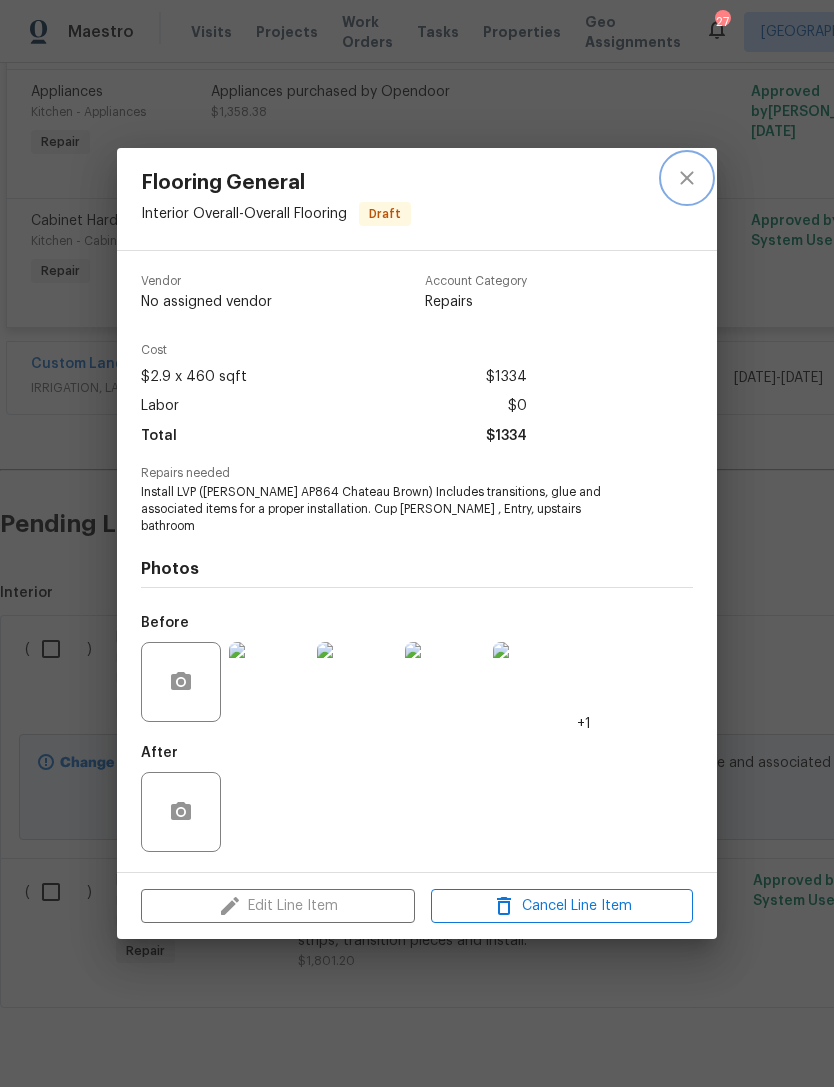 click 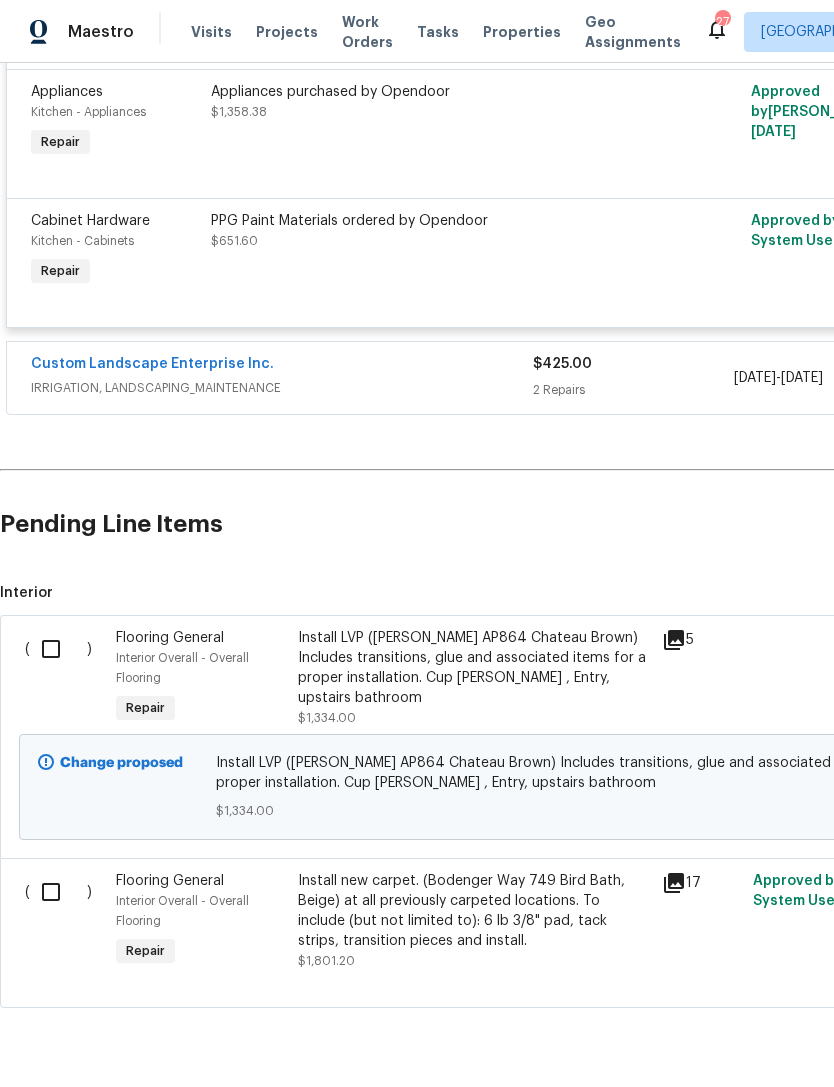 scroll, scrollTop: 64, scrollLeft: 0, axis: vertical 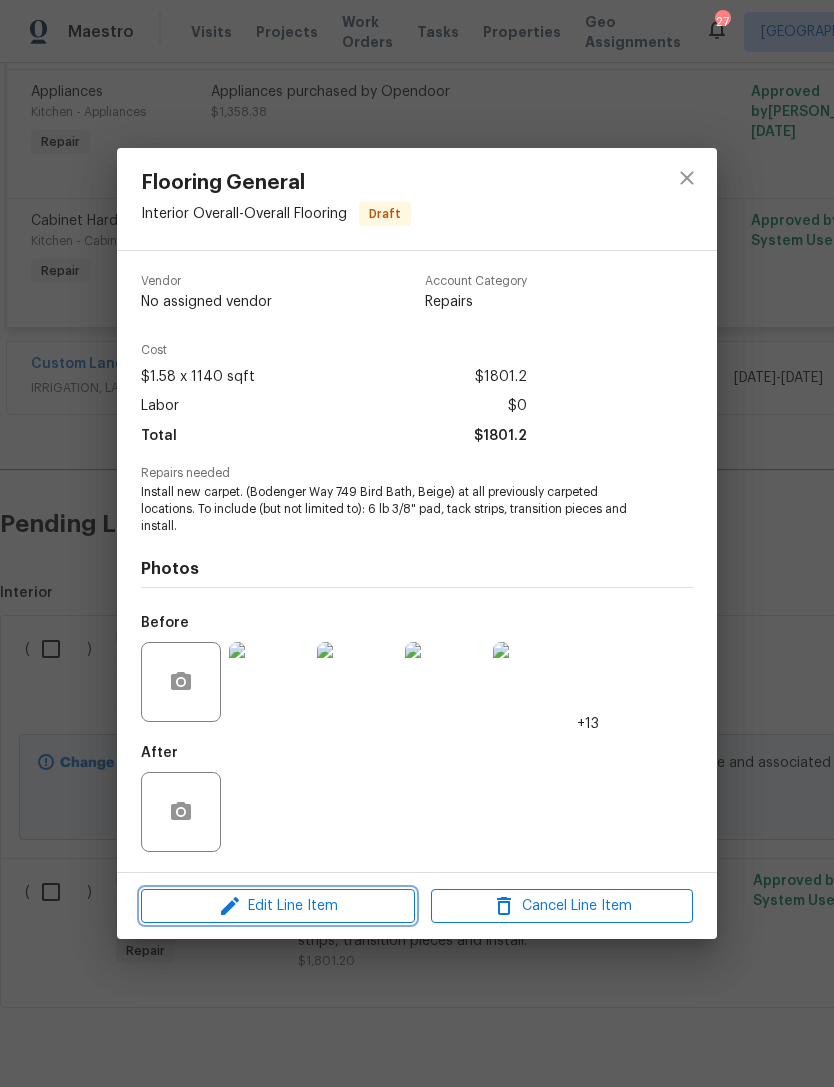 click on "Edit Line Item" at bounding box center [278, 906] 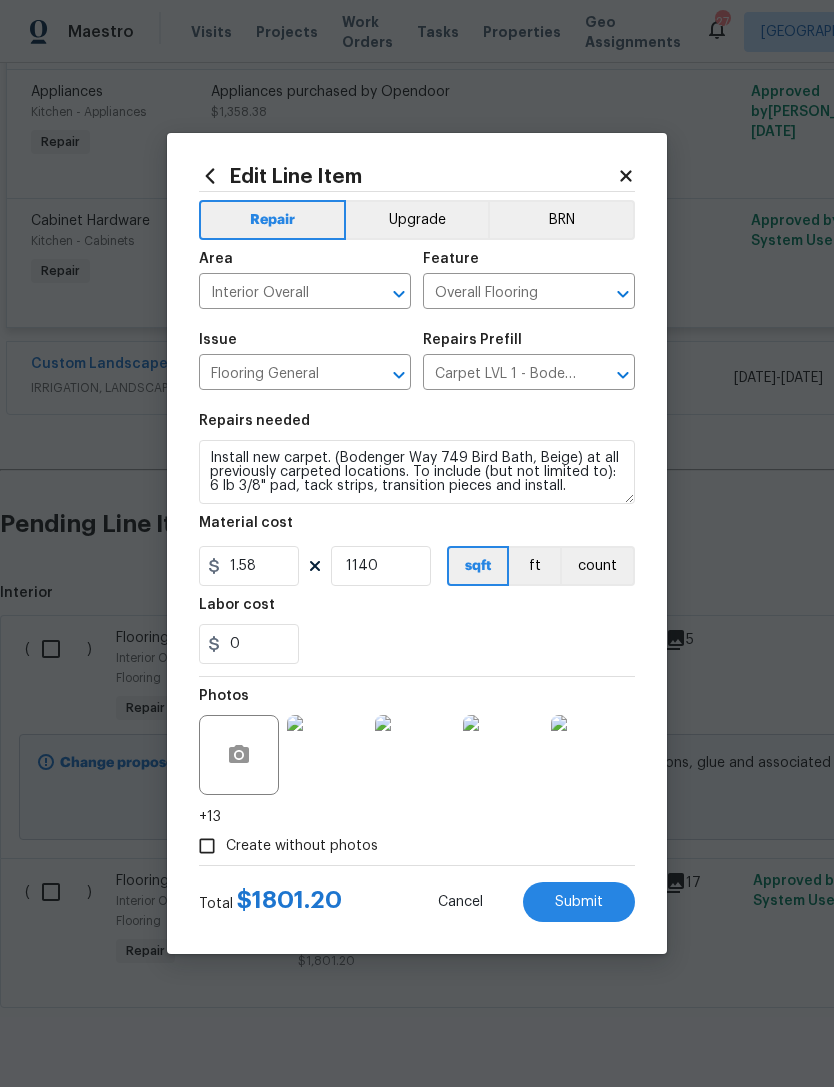 click on "Create without photos" at bounding box center [283, 846] 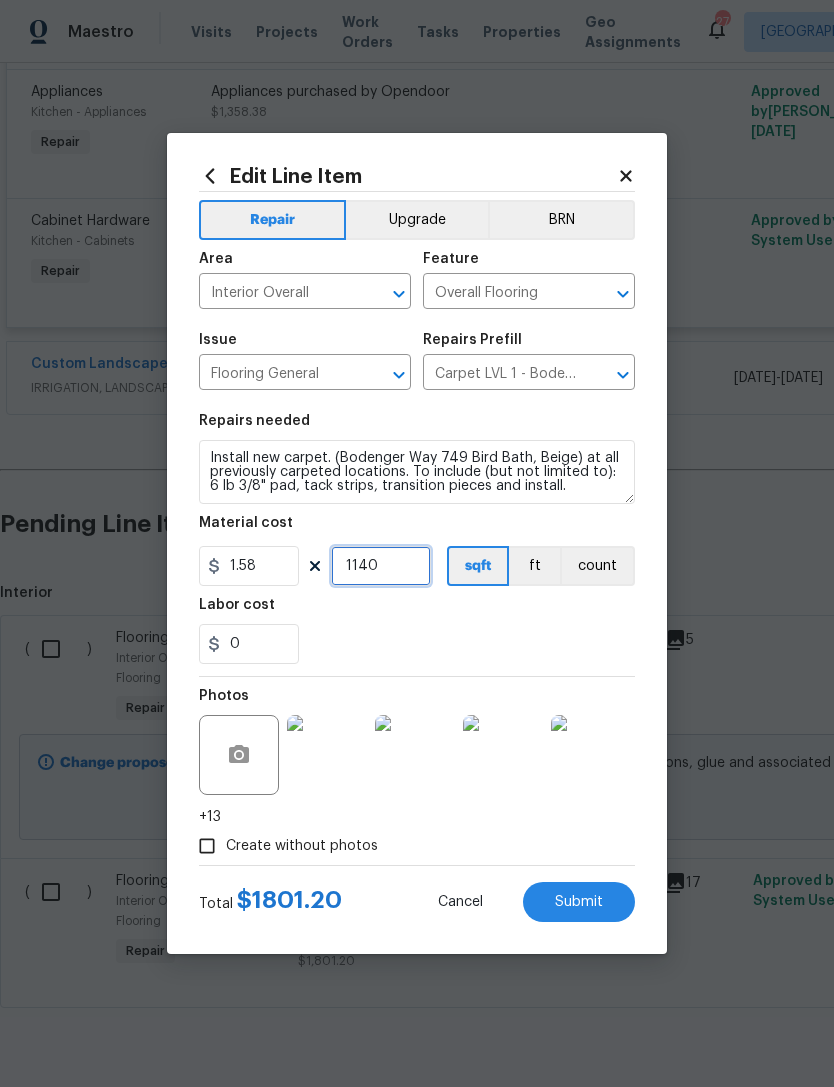 click on "1140" at bounding box center [381, 566] 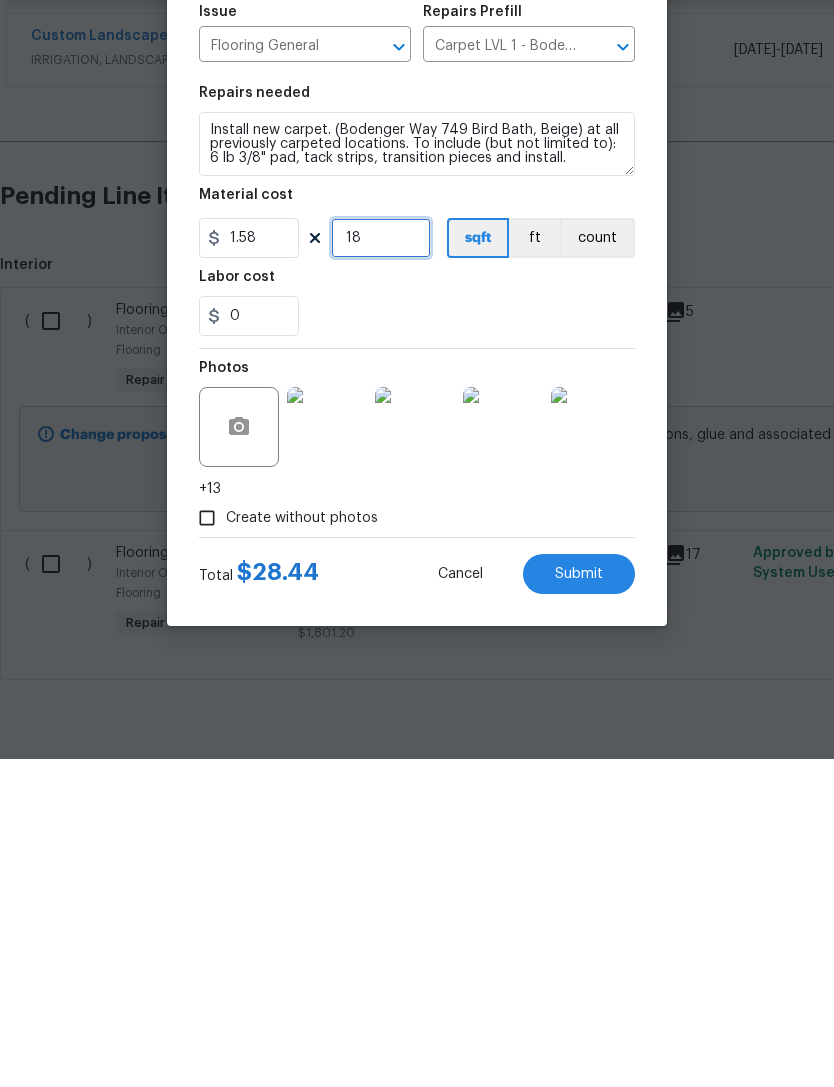 type on "18" 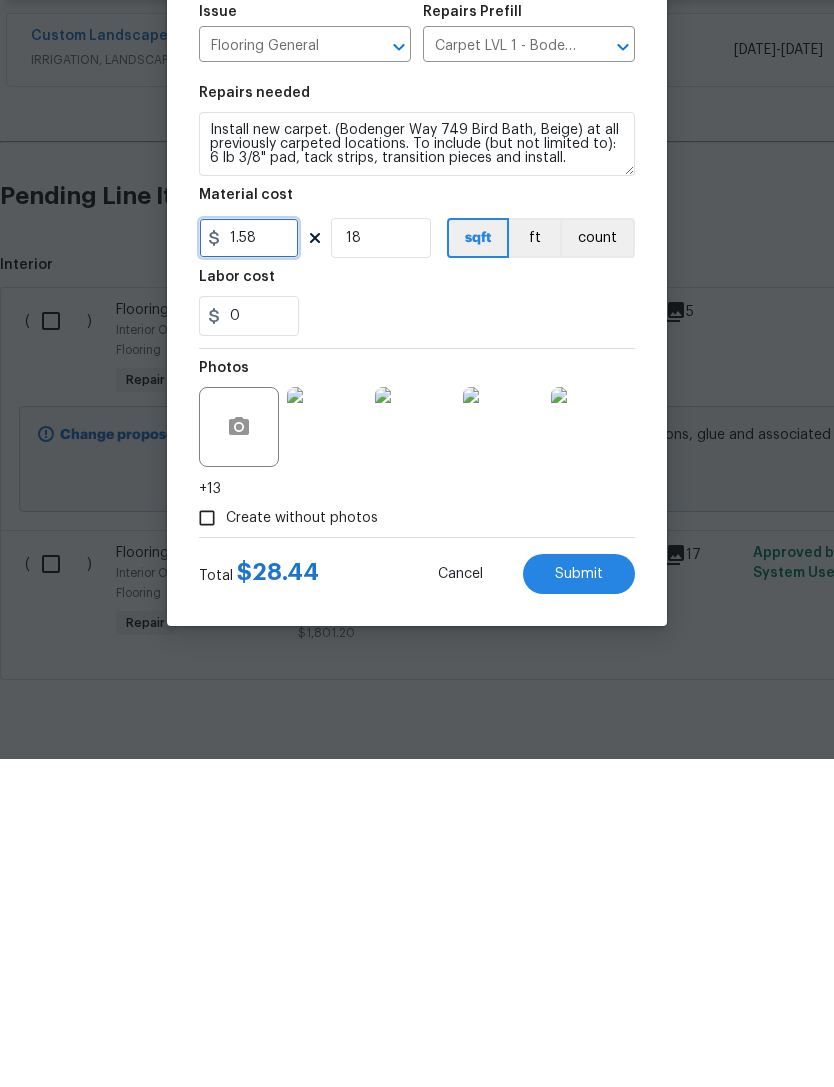 click on "1.58" at bounding box center [249, 566] 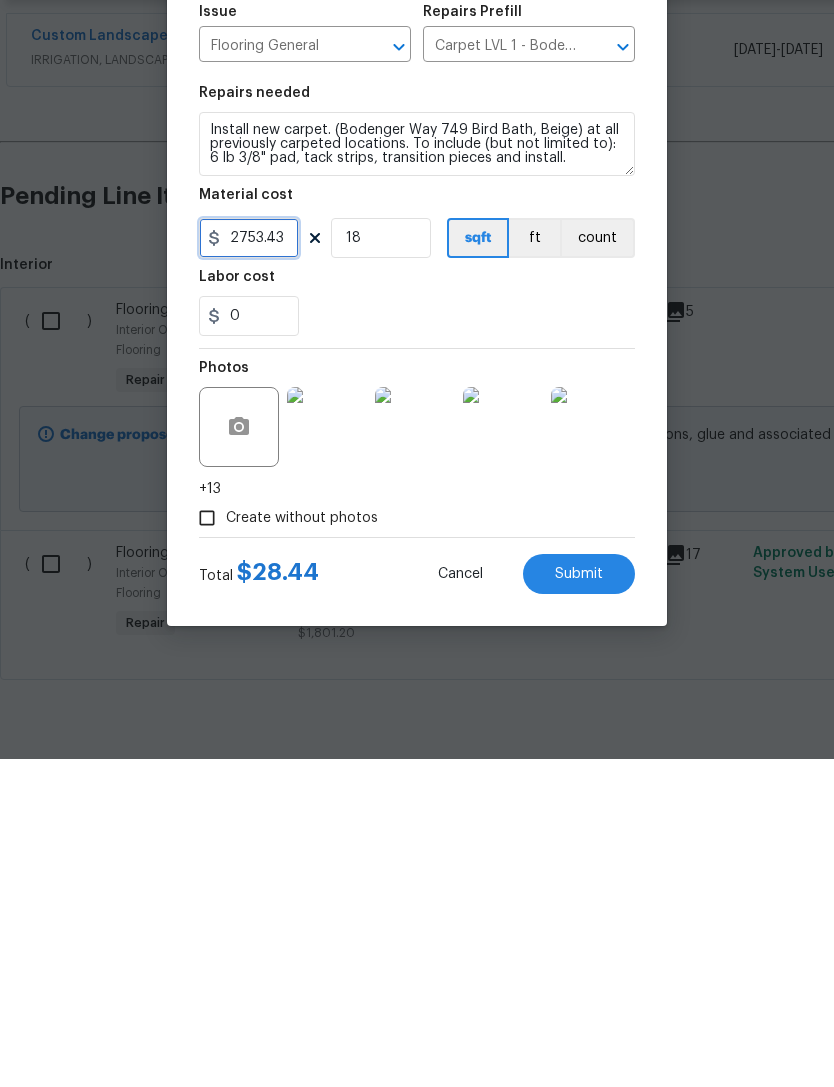 type on "2753.43" 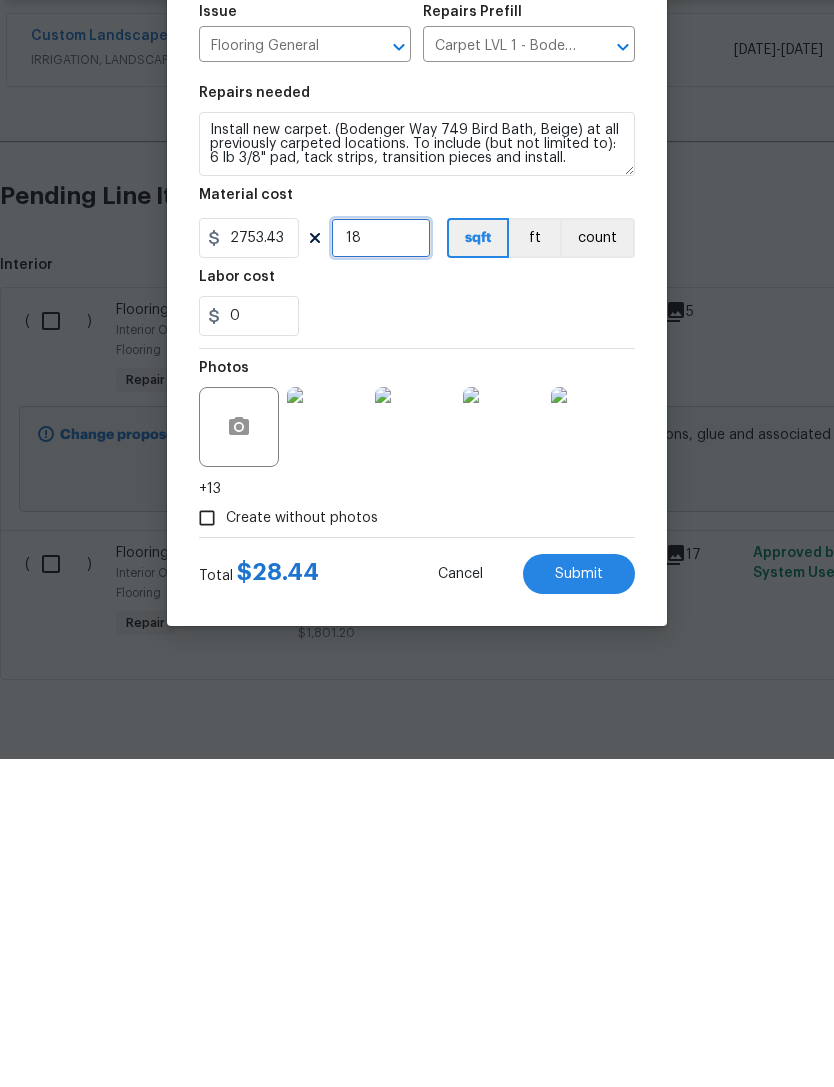 click on "18" at bounding box center [381, 566] 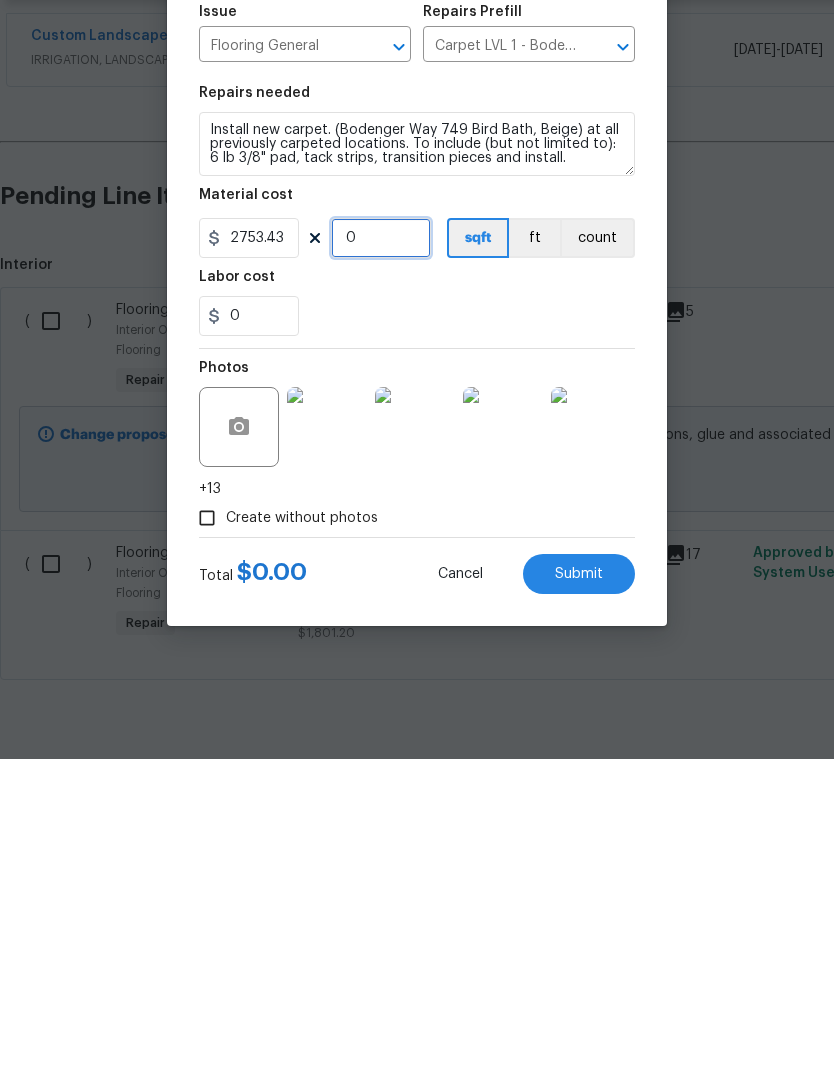type on "1" 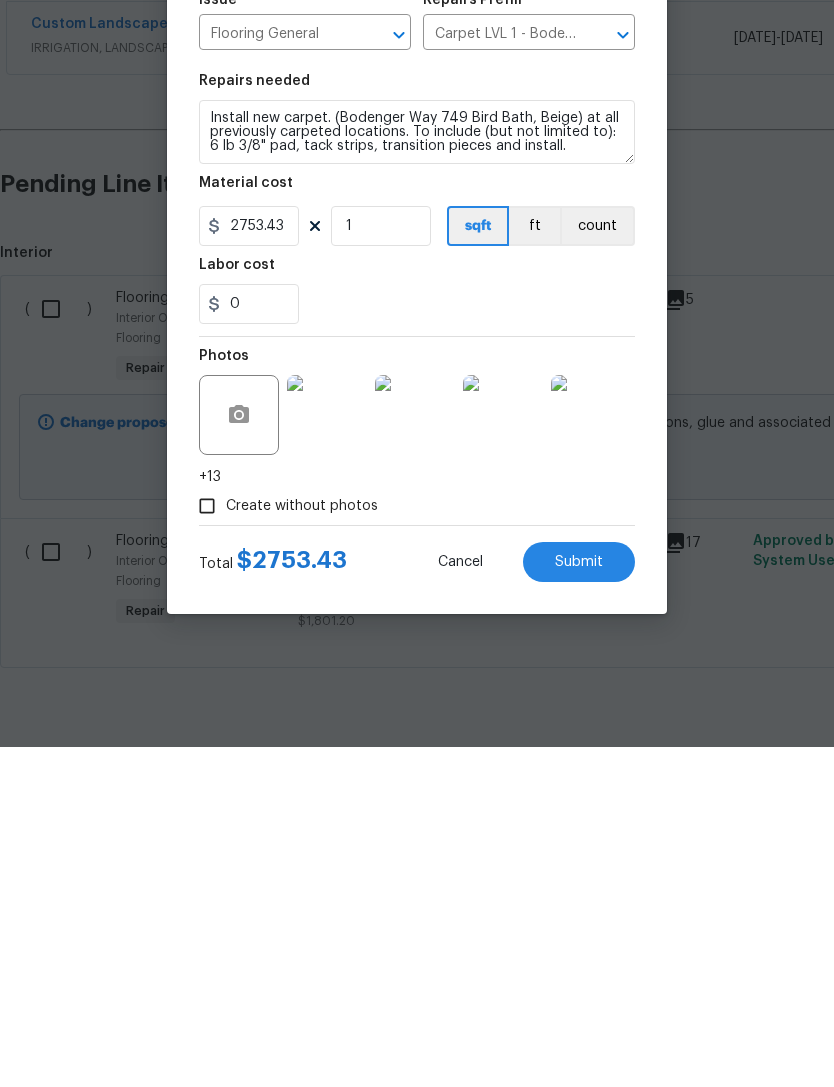 click on "Submit" at bounding box center [579, 902] 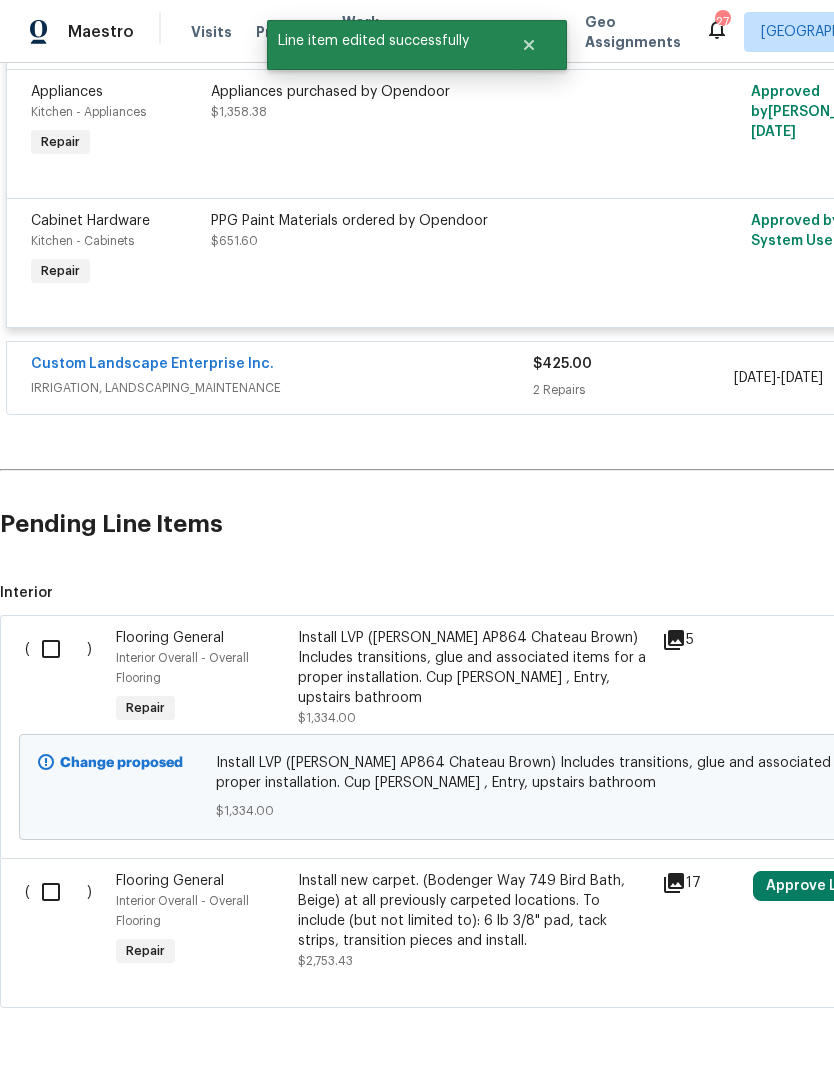click on "Approve Line Item" at bounding box center (829, 886) 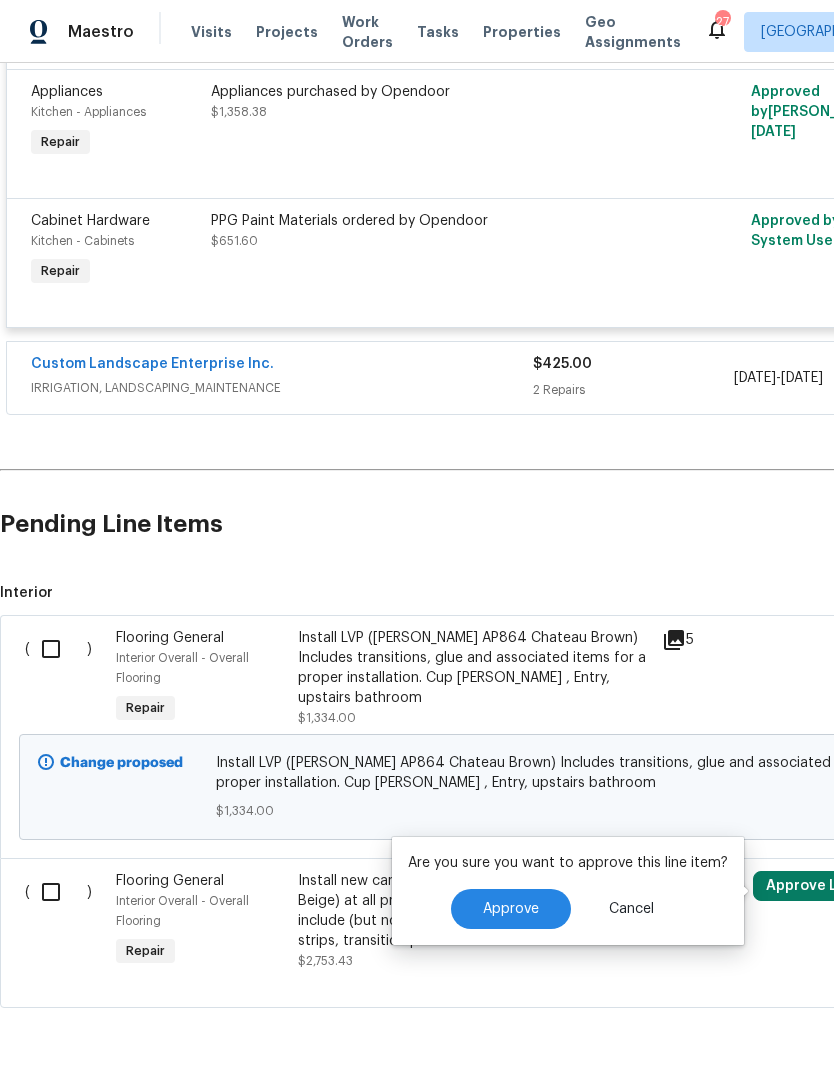 click on "Approve" at bounding box center (511, 909) 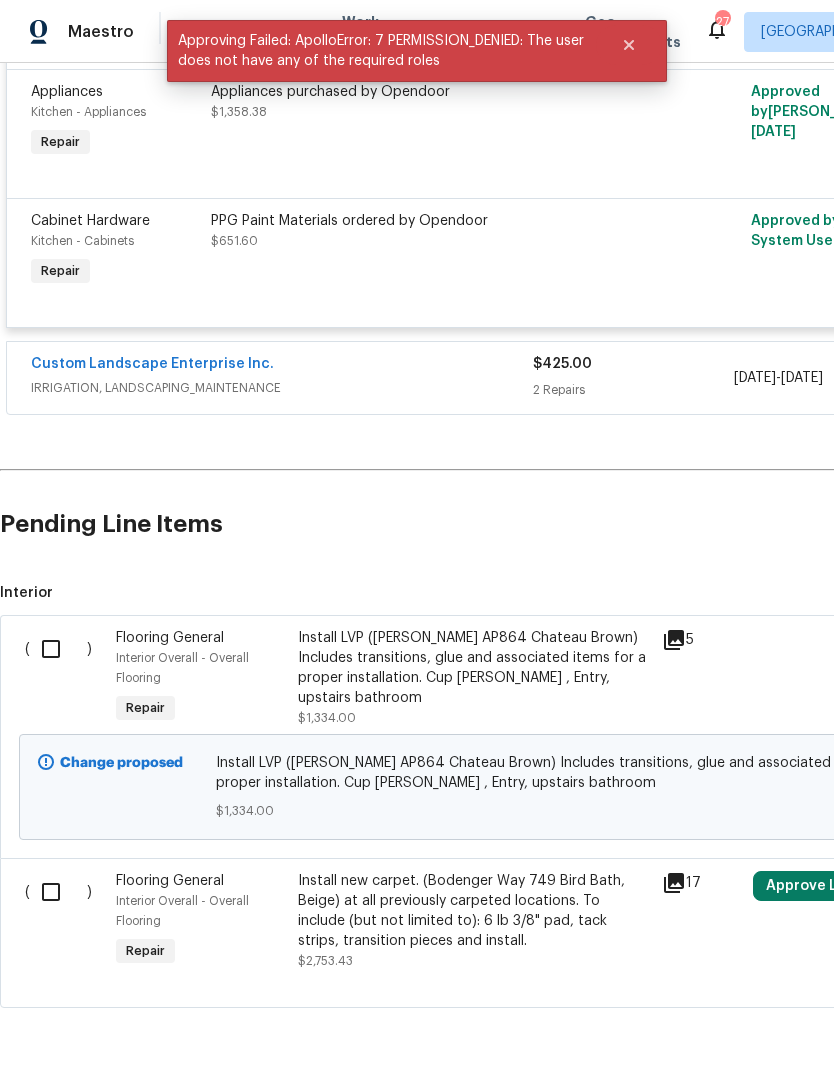 scroll, scrollTop: 1124, scrollLeft: 0, axis: vertical 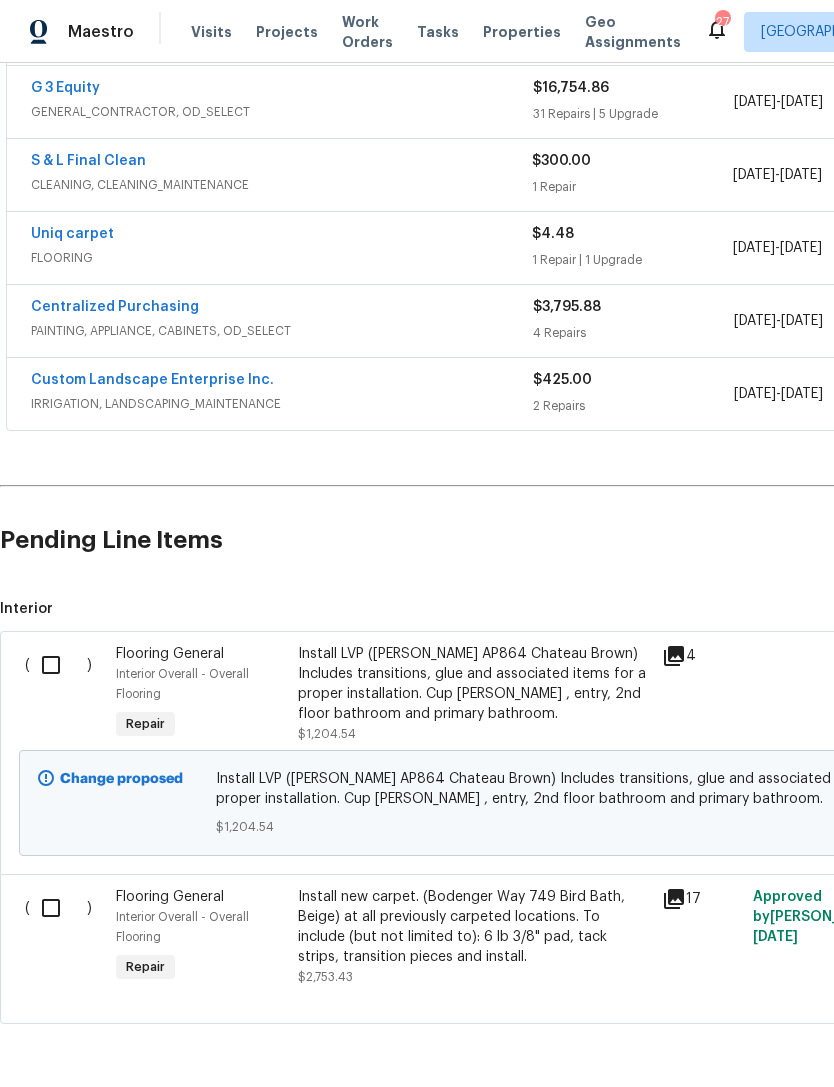click on "Install LVP (Knighton AP864 Chateau Brown) Includes transitions, glue and associated items for a proper installation.
Cup Joe , entry, 2nd floor bathroom and primary bathroom." at bounding box center [474, 684] 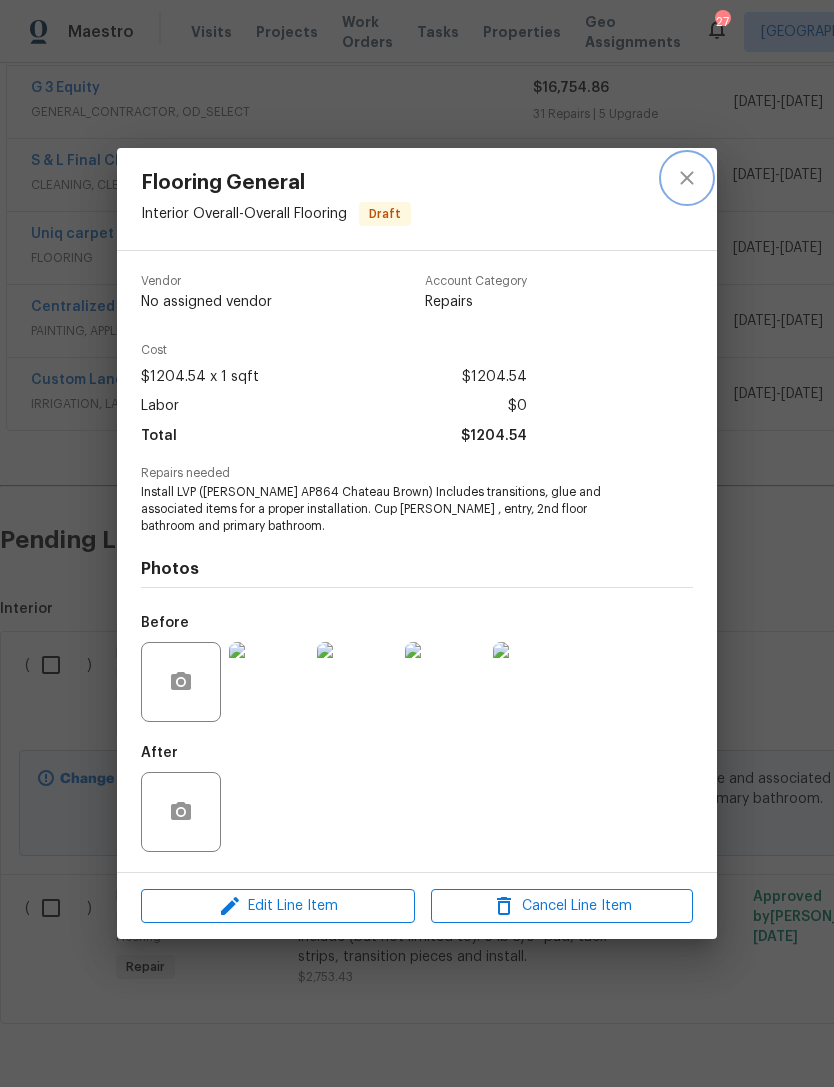 click 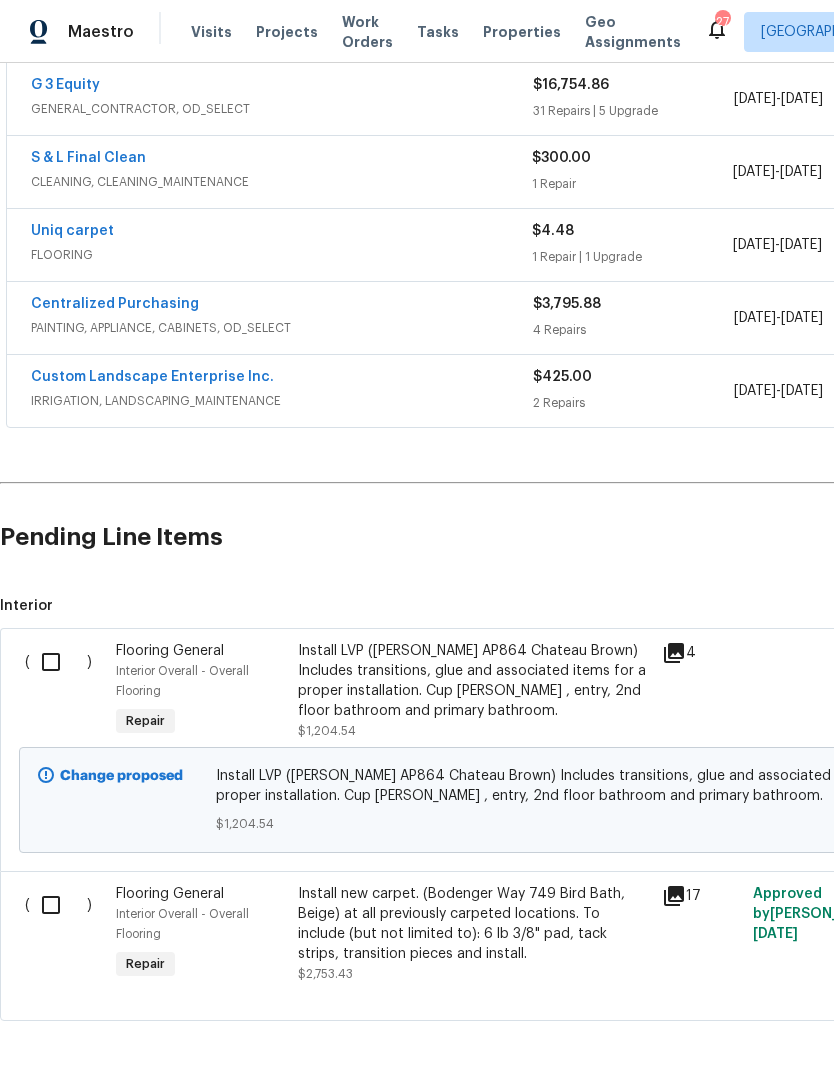 scroll, scrollTop: 529, scrollLeft: 0, axis: vertical 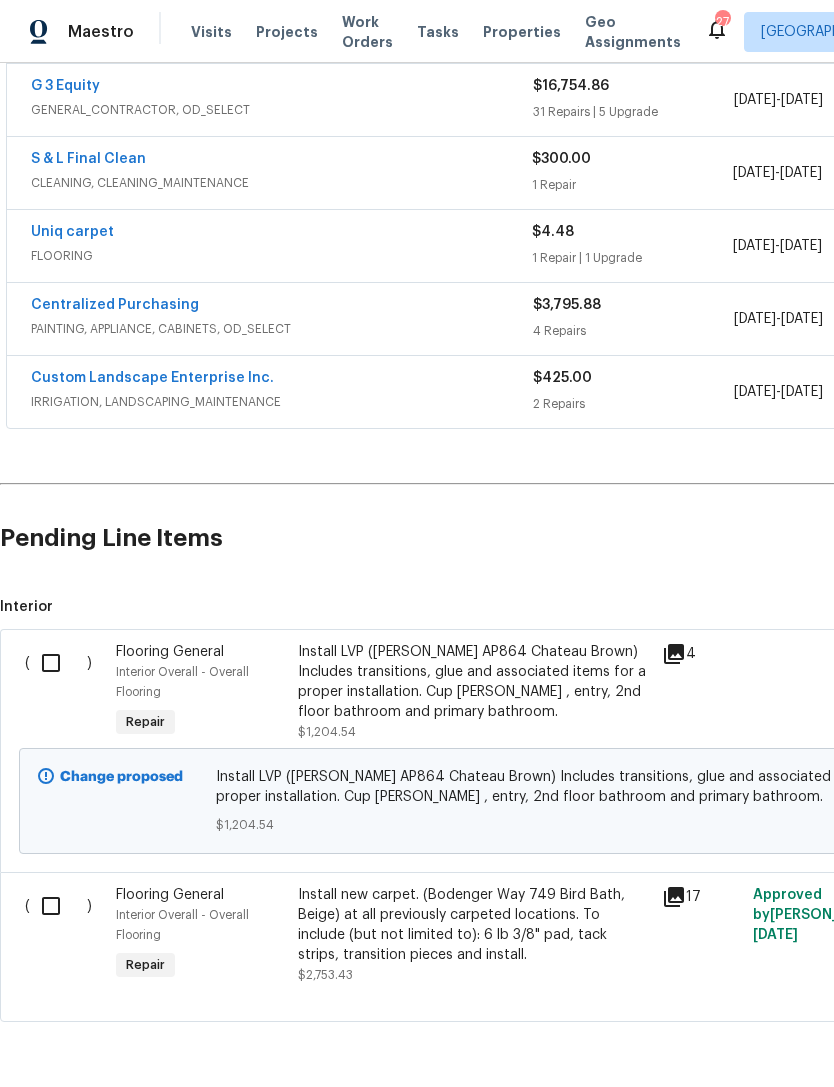 click on "FLOORING" at bounding box center [281, 256] 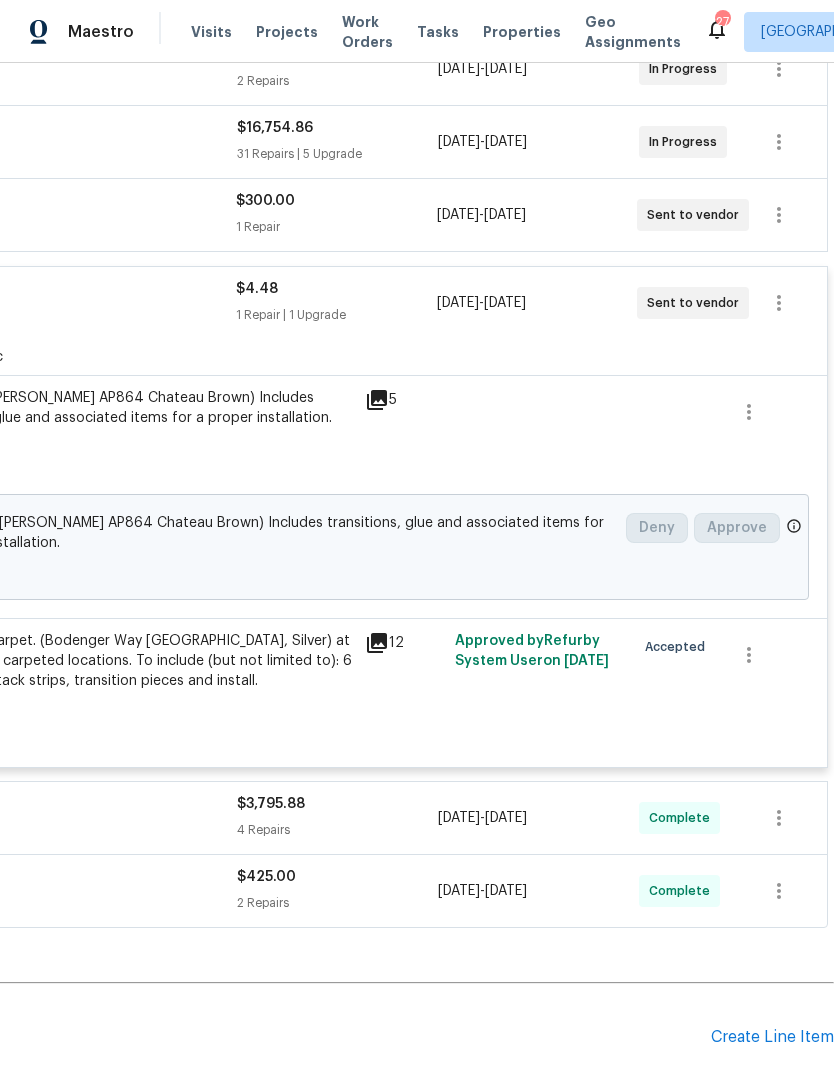 scroll, scrollTop: 487, scrollLeft: 296, axis: both 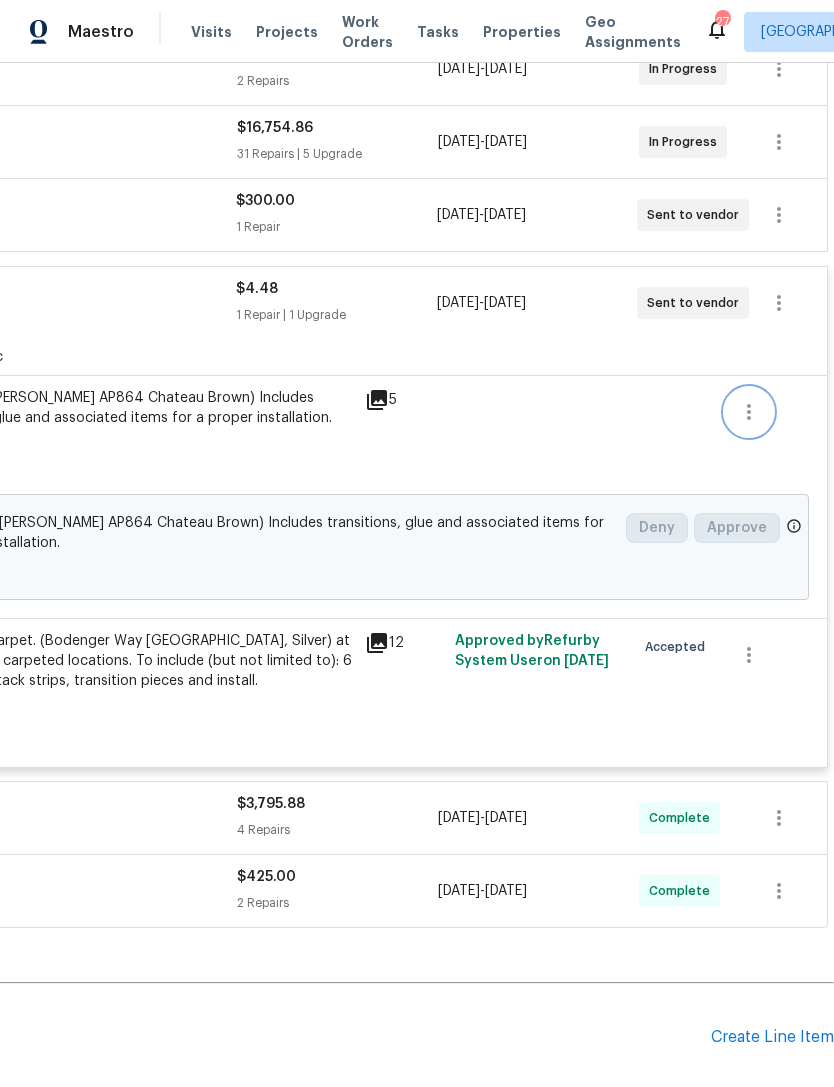 click 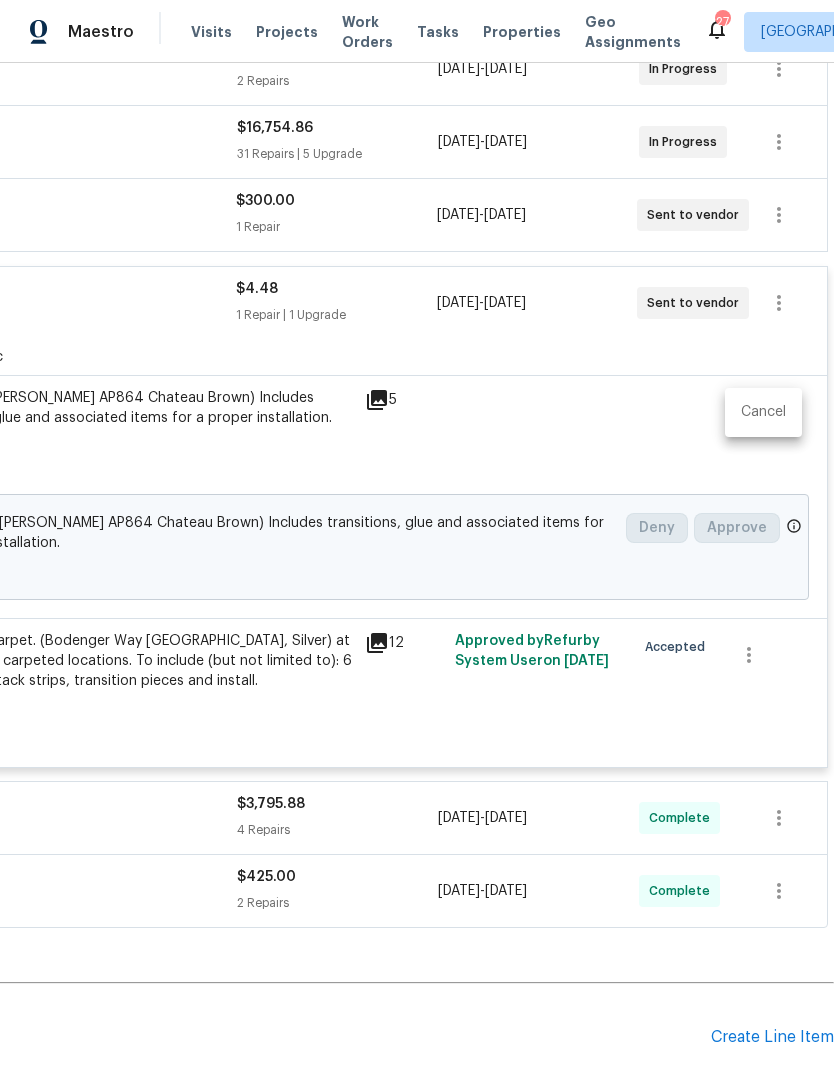 click on "Cancel" at bounding box center (763, 412) 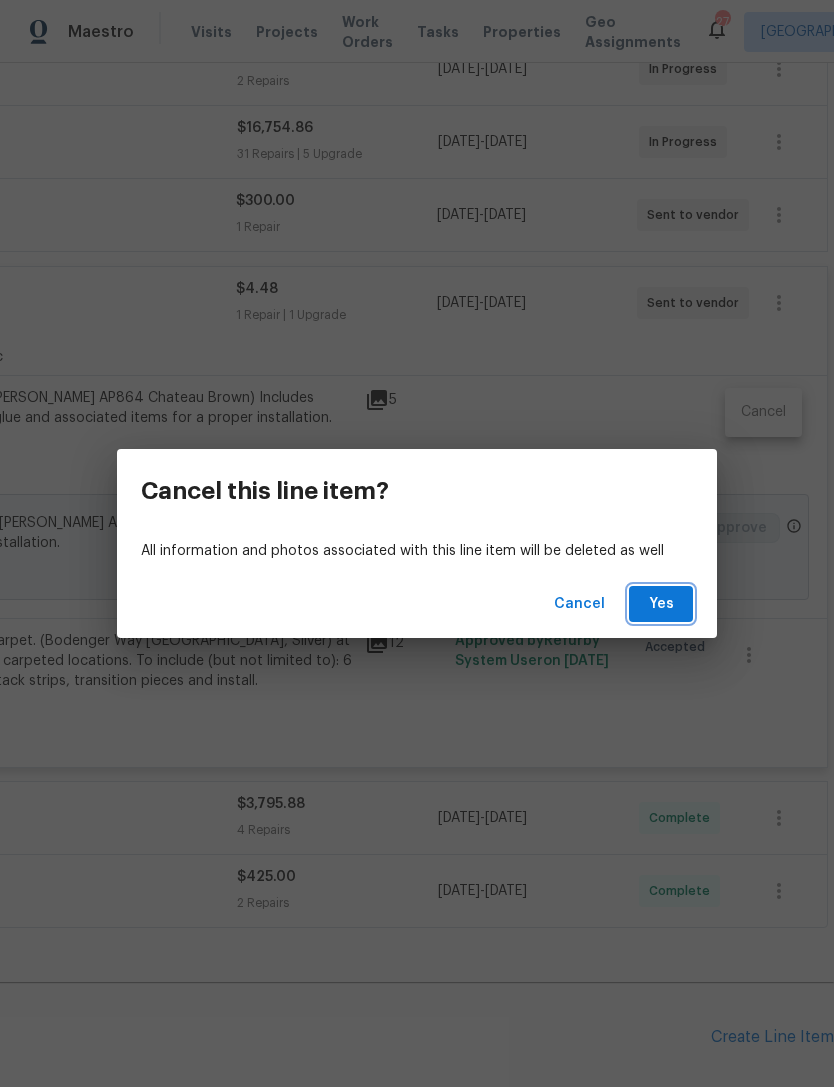 click on "Yes" at bounding box center [661, 604] 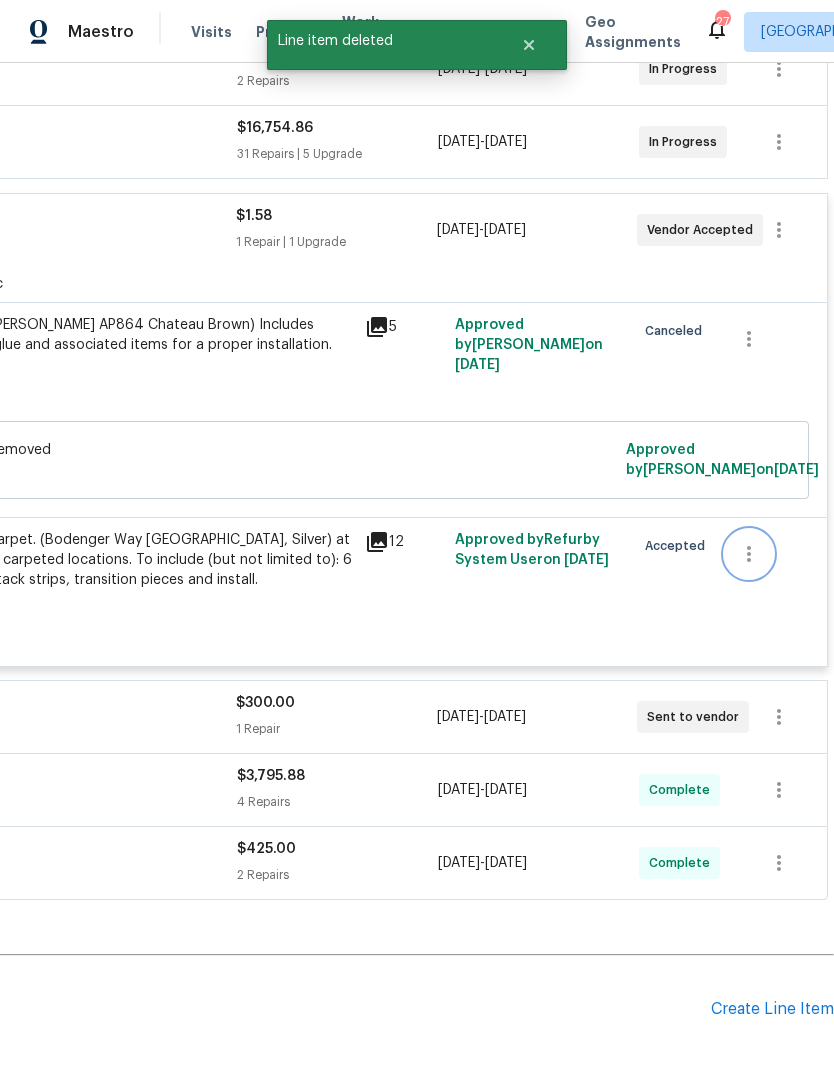 click 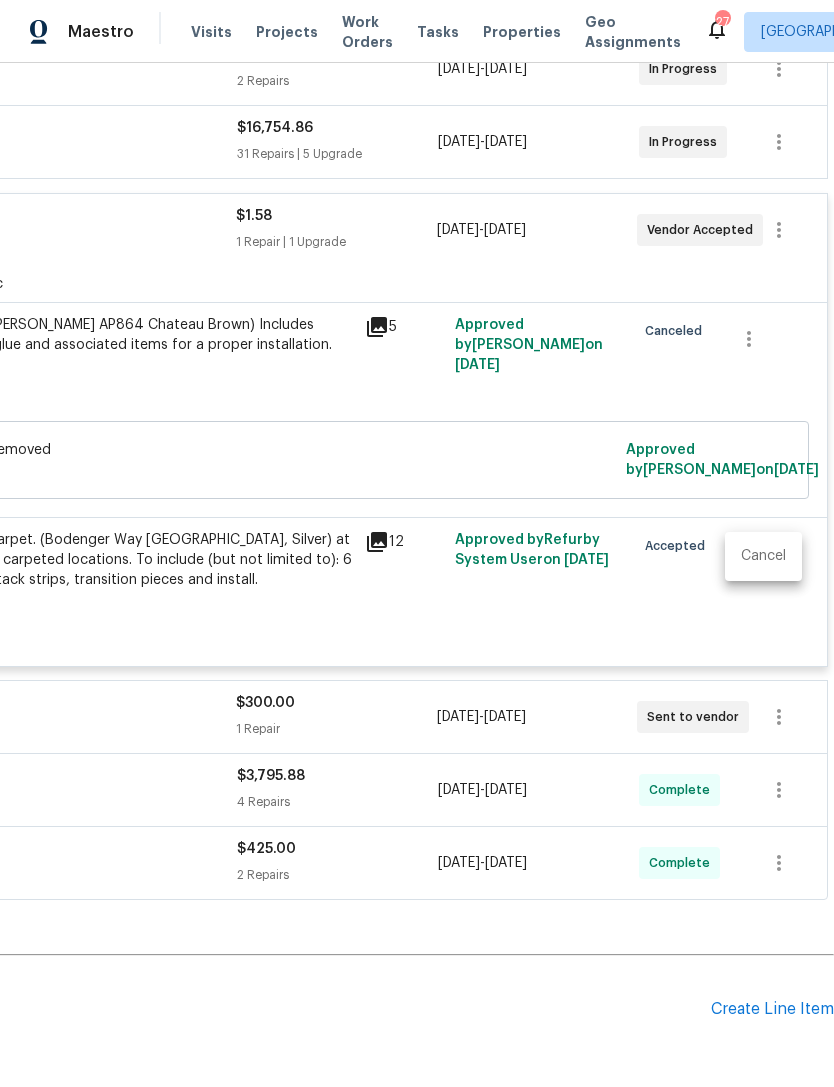 click on "Cancel" at bounding box center (763, 556) 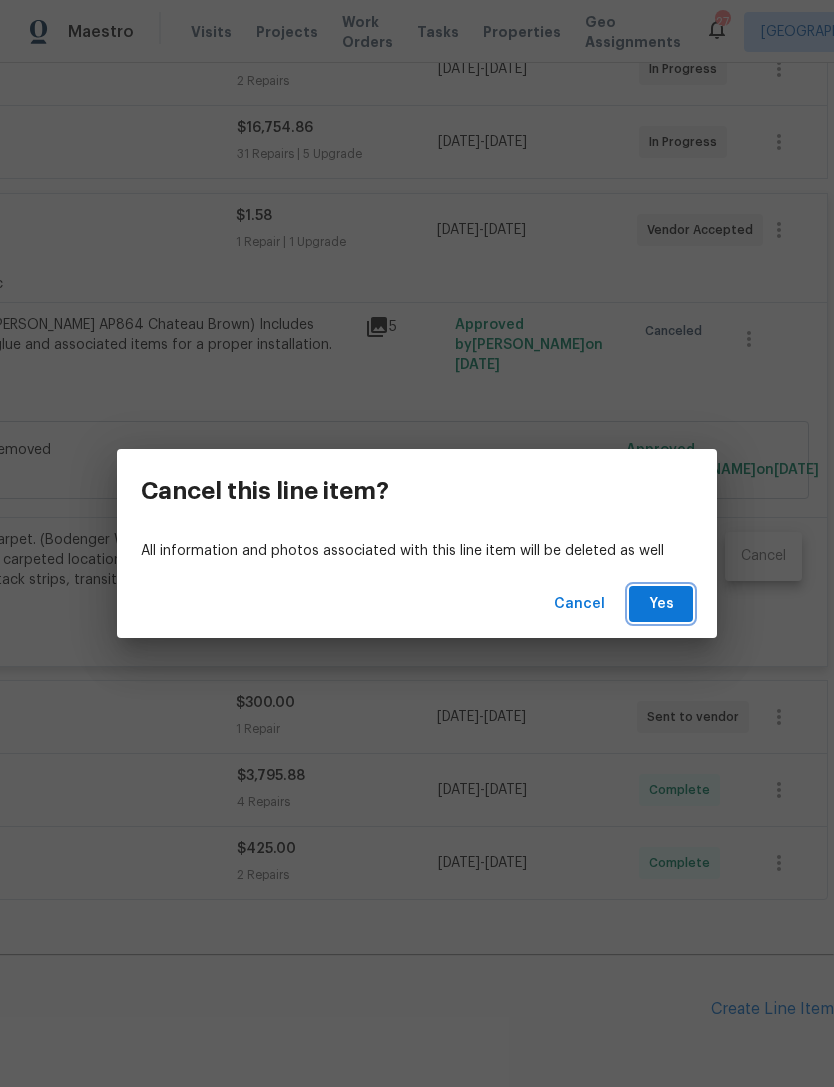 click on "Yes" at bounding box center (661, 604) 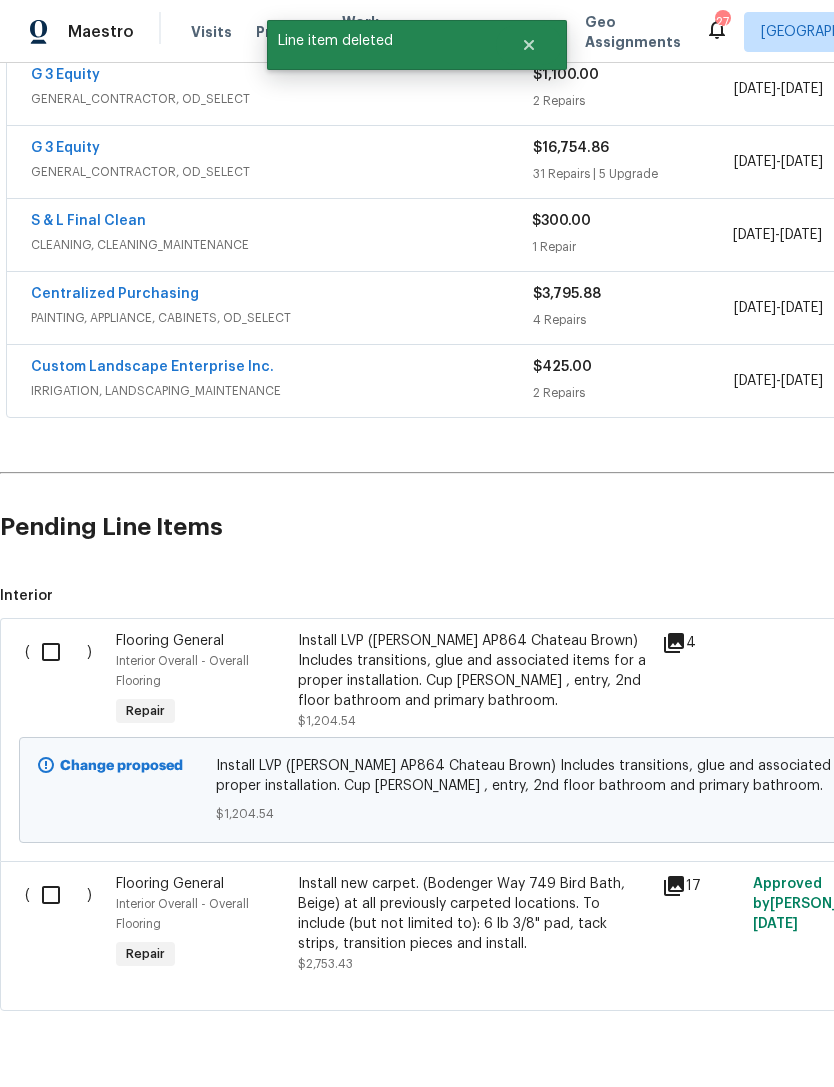 scroll, scrollTop: 466, scrollLeft: 0, axis: vertical 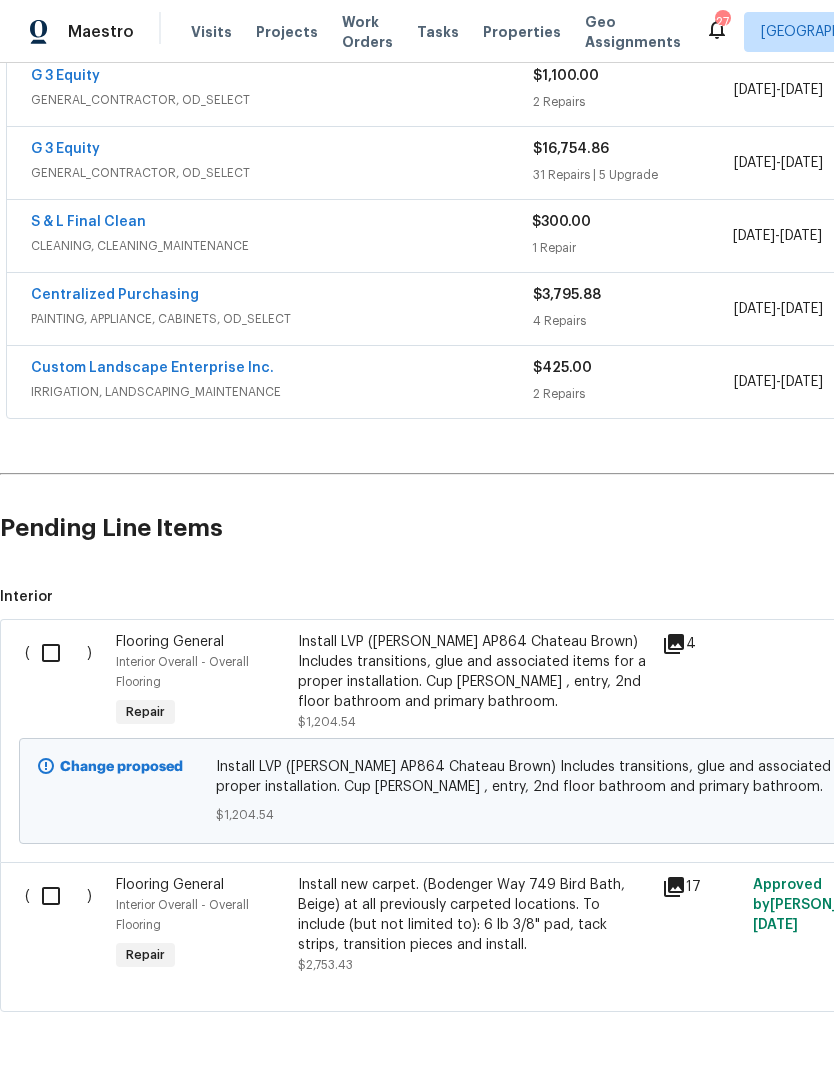 click at bounding box center [58, 653] 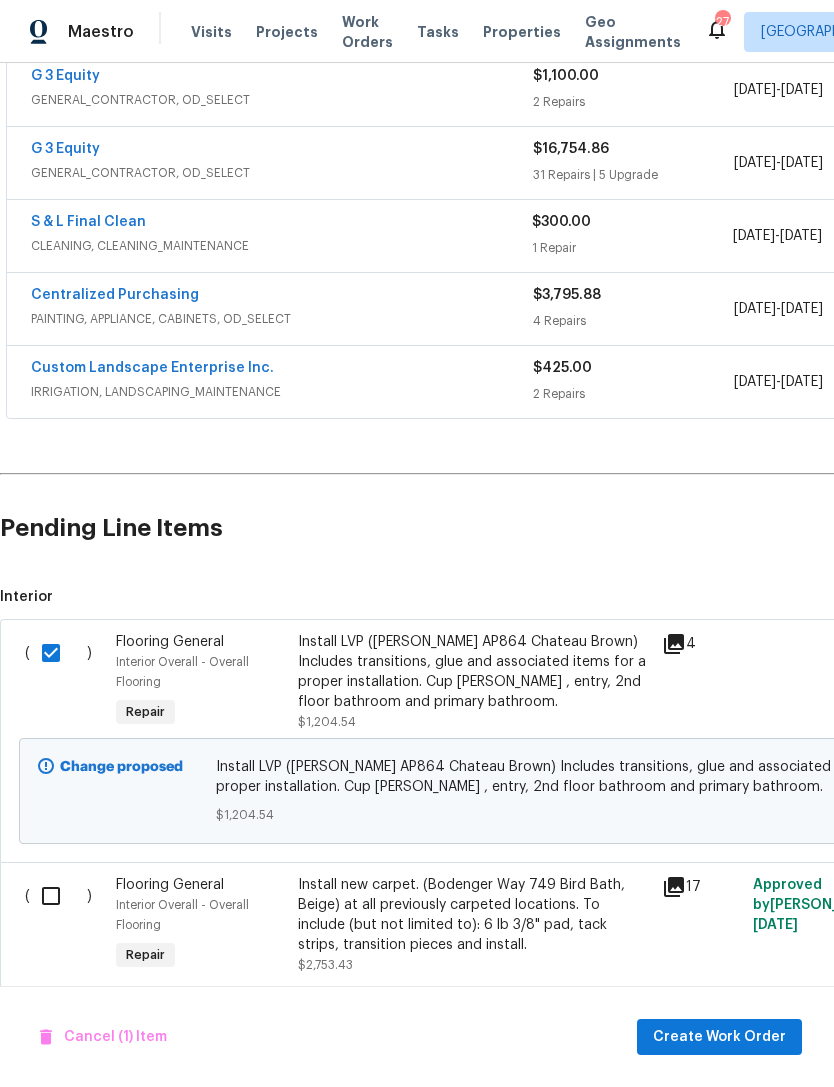 click at bounding box center (58, 896) 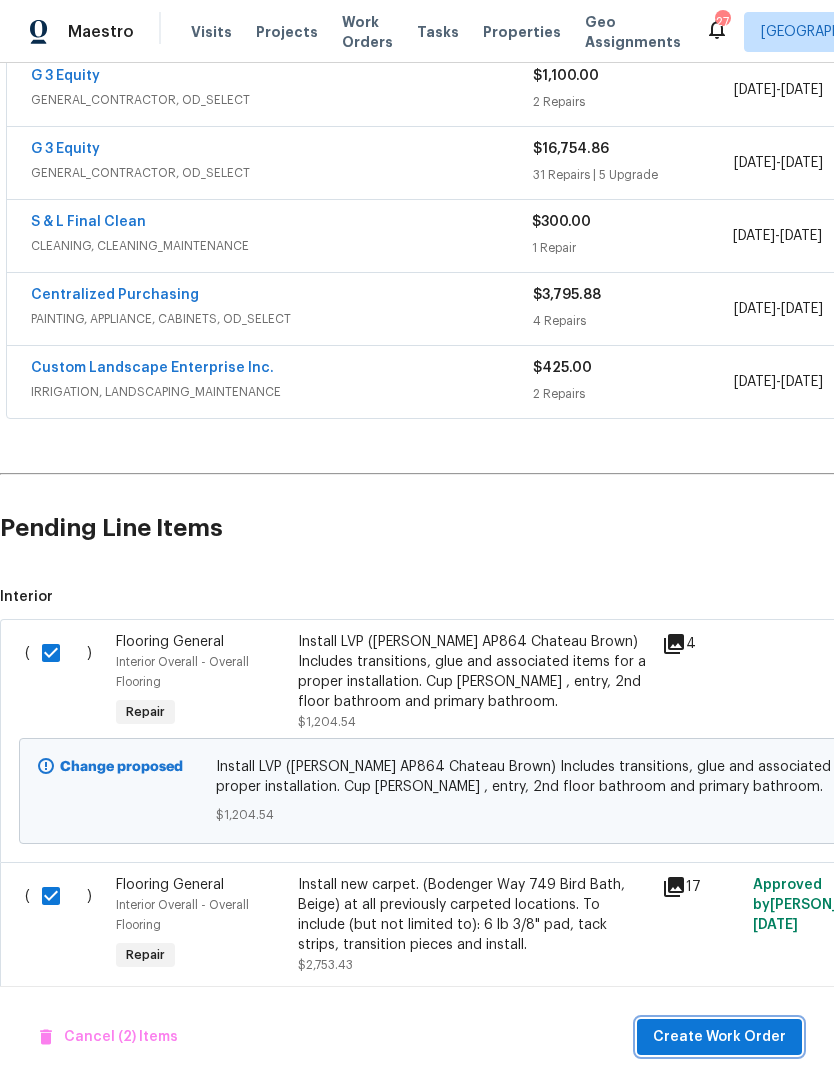 click on "Create Work Order" at bounding box center (719, 1037) 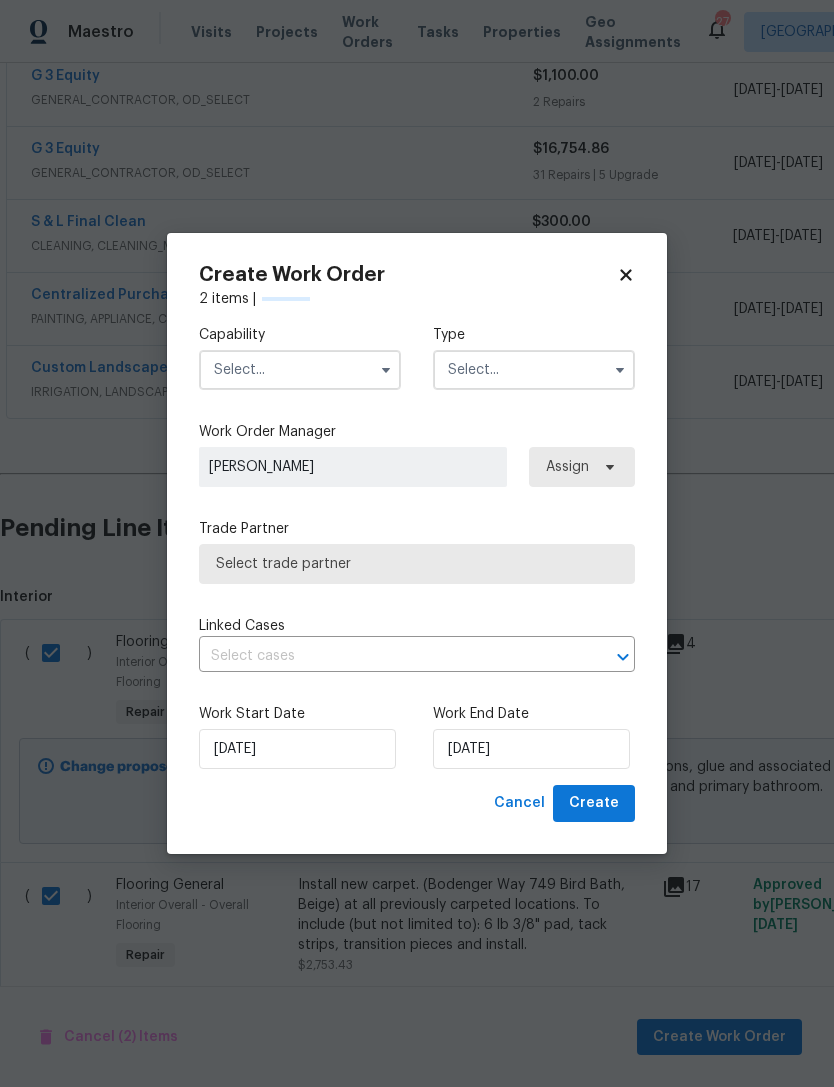 checkbox on "false" 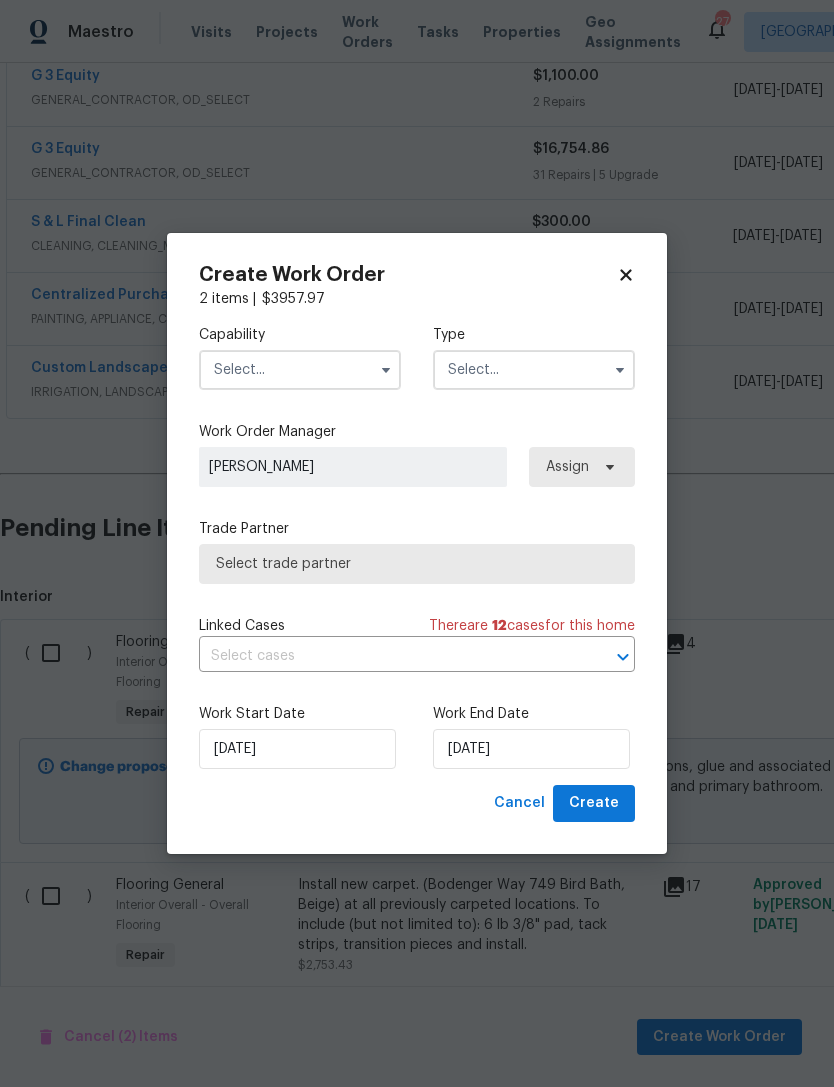 click 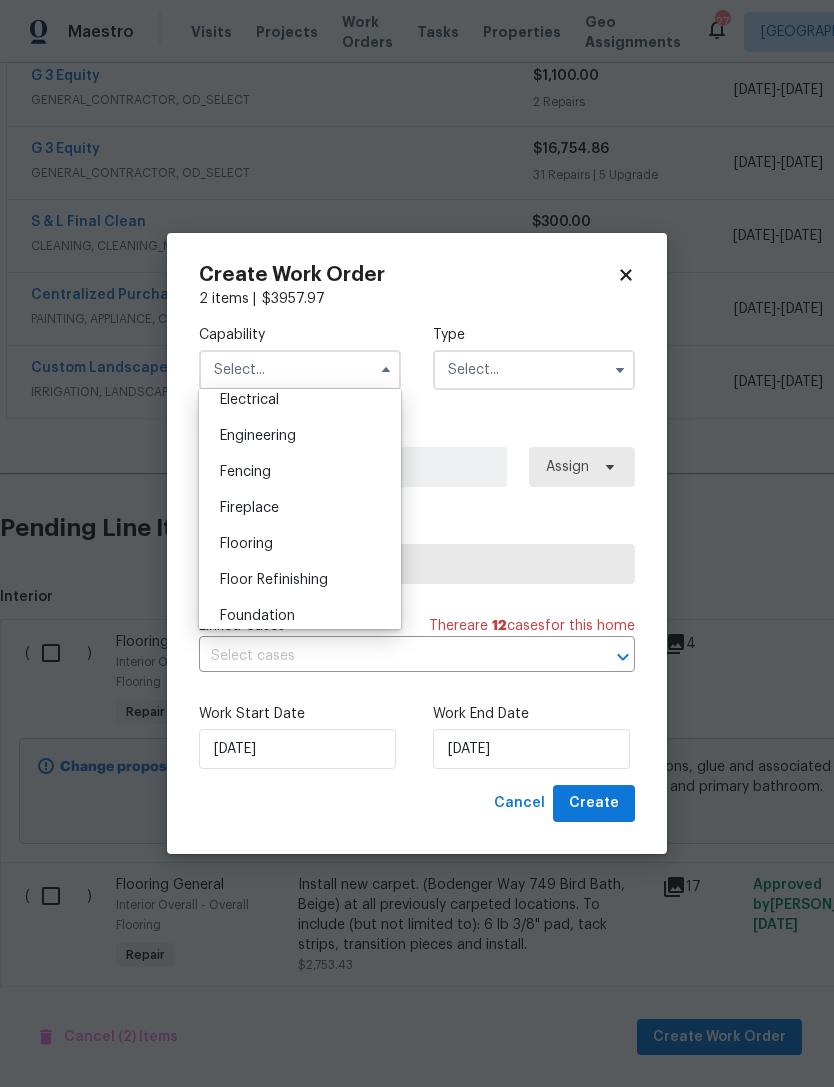 scroll, scrollTop: 666, scrollLeft: 0, axis: vertical 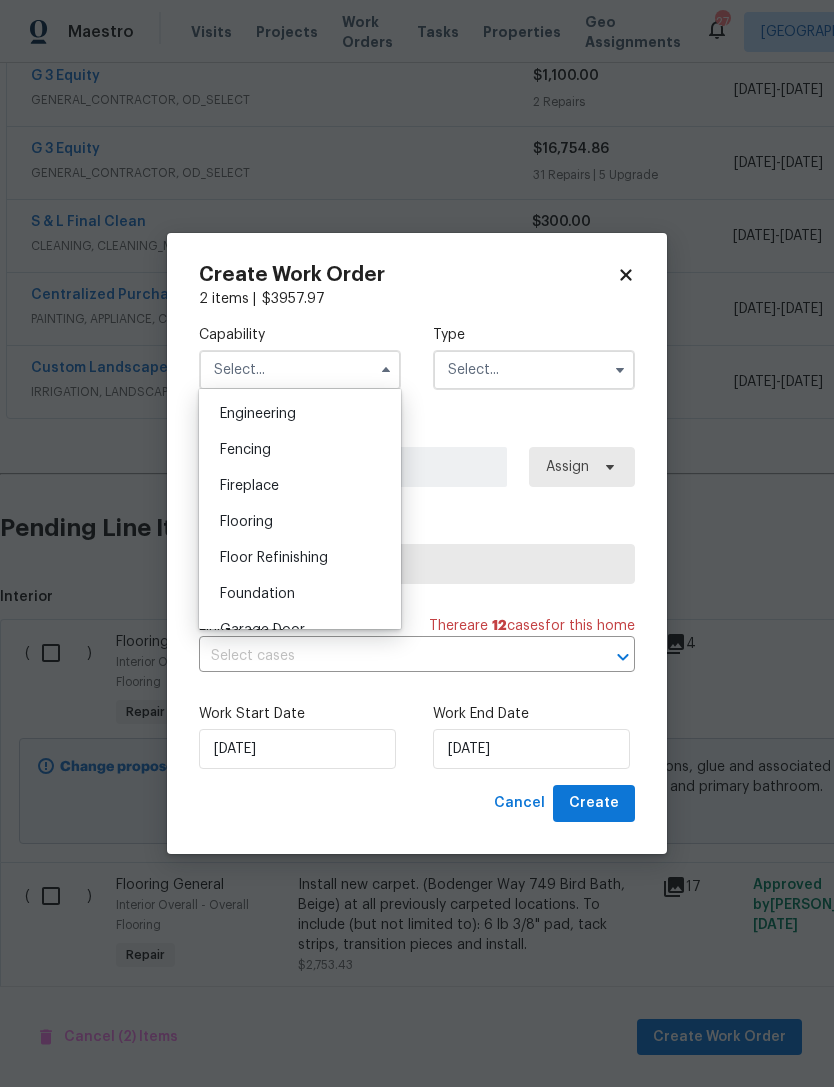 click on "Flooring" at bounding box center [300, 522] 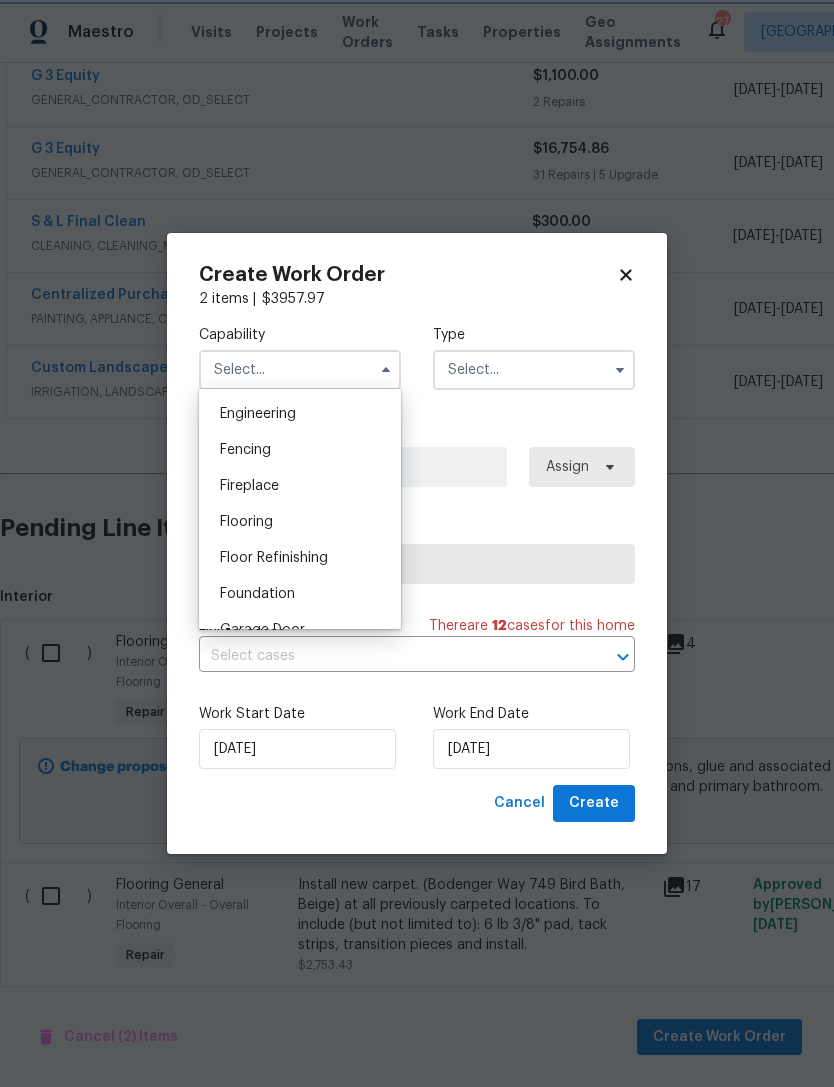 type on "Flooring" 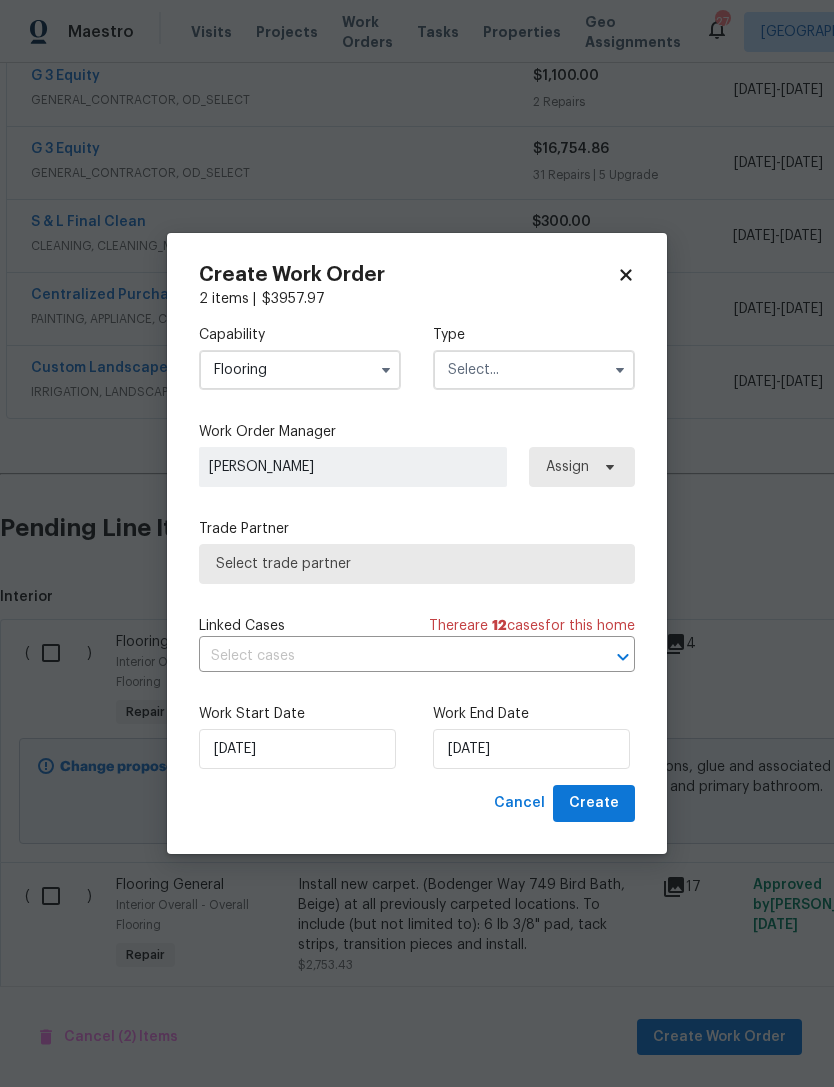 click at bounding box center (620, 370) 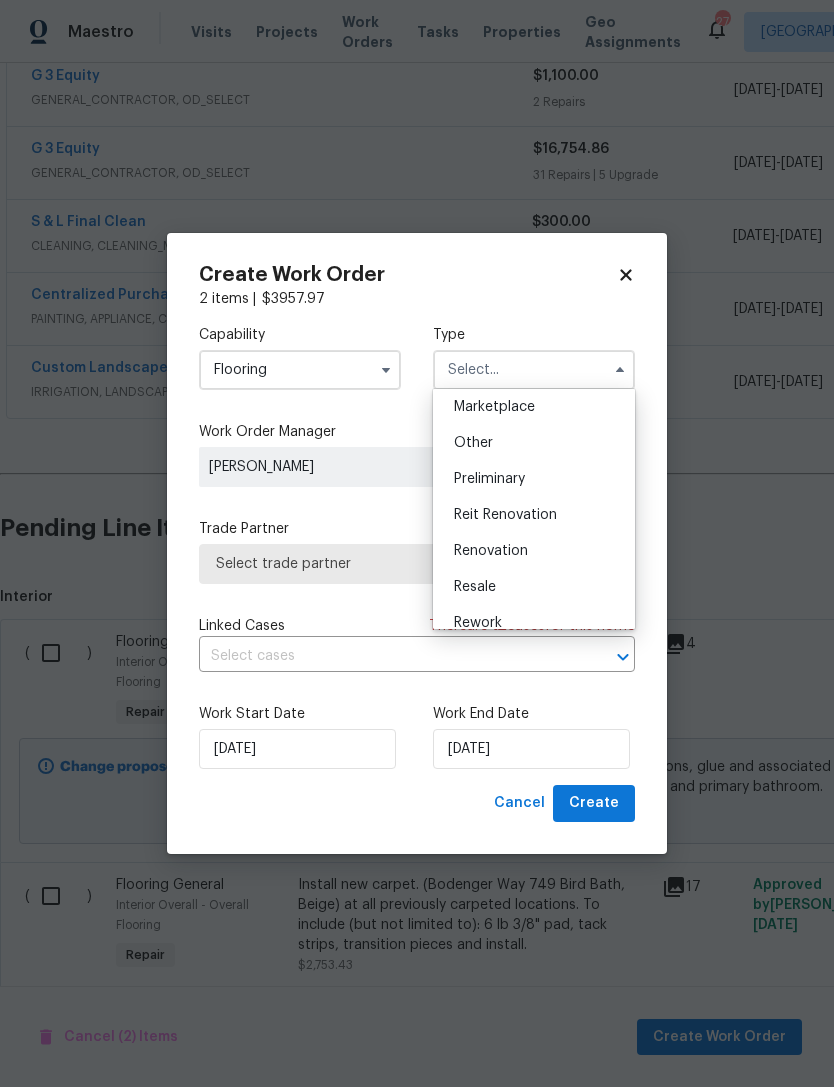 scroll, scrollTop: 366, scrollLeft: 0, axis: vertical 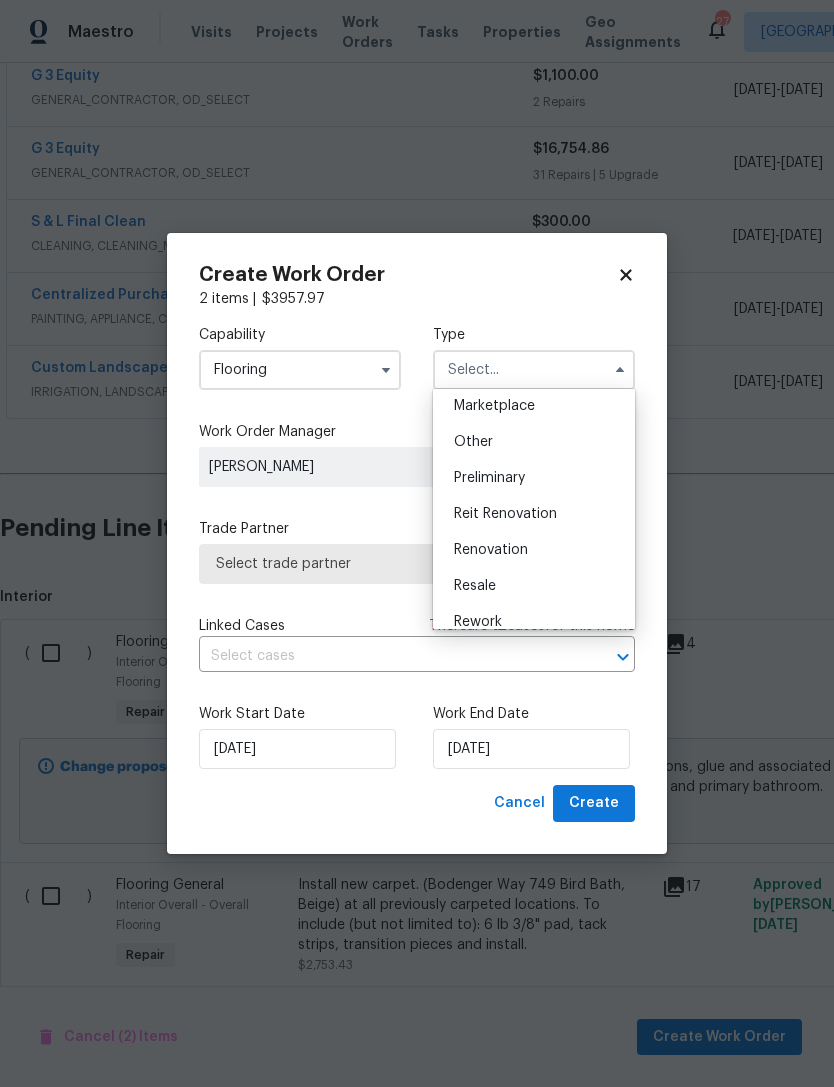 click on "Renovation" at bounding box center (534, 550) 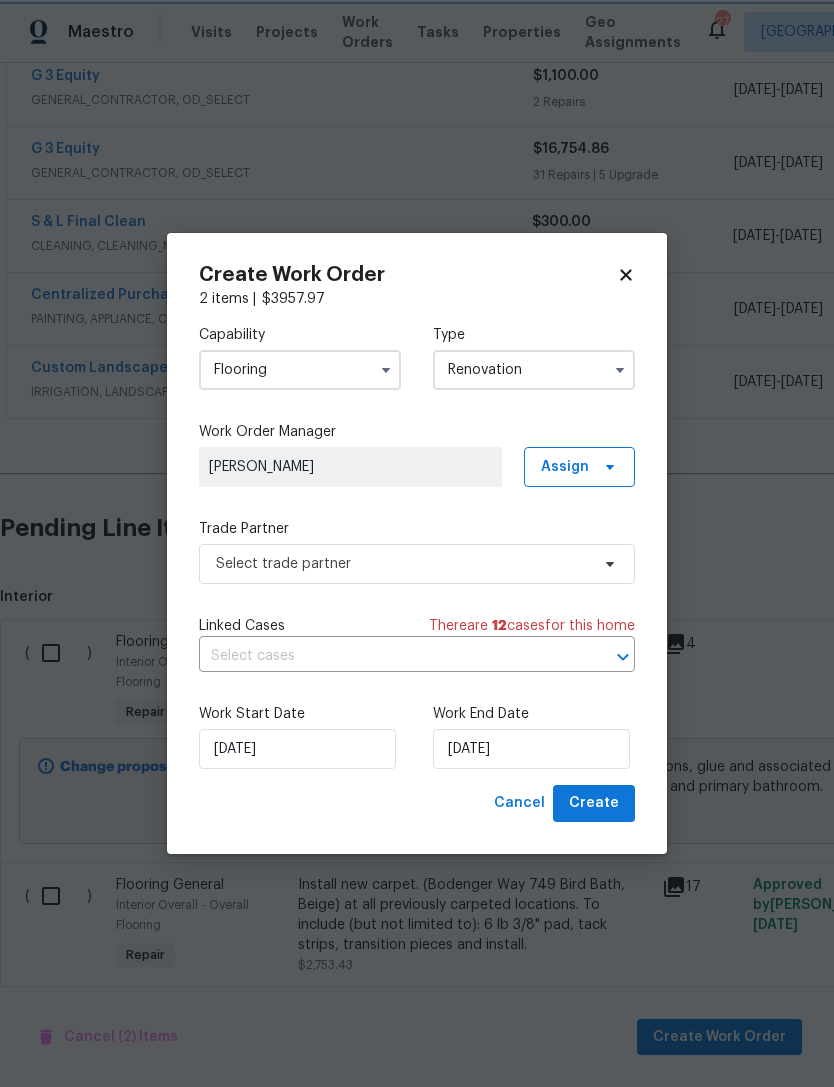 scroll, scrollTop: 0, scrollLeft: 0, axis: both 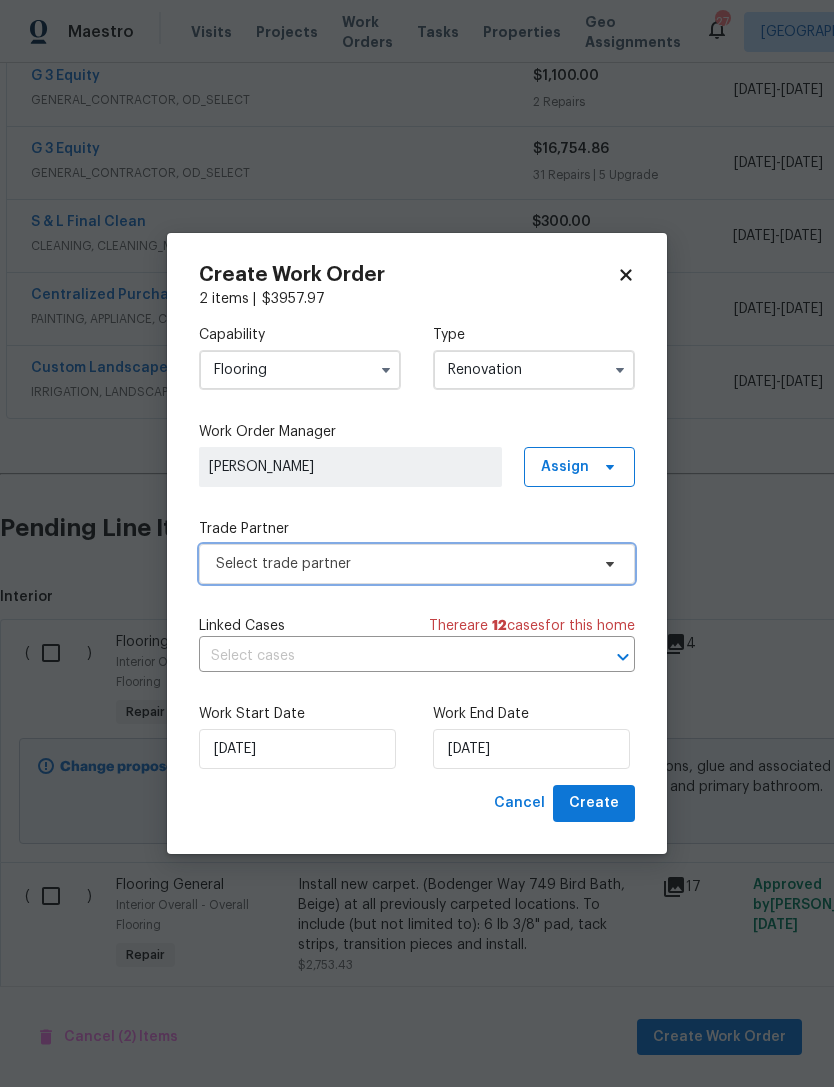 click on "Select trade partner" at bounding box center (417, 564) 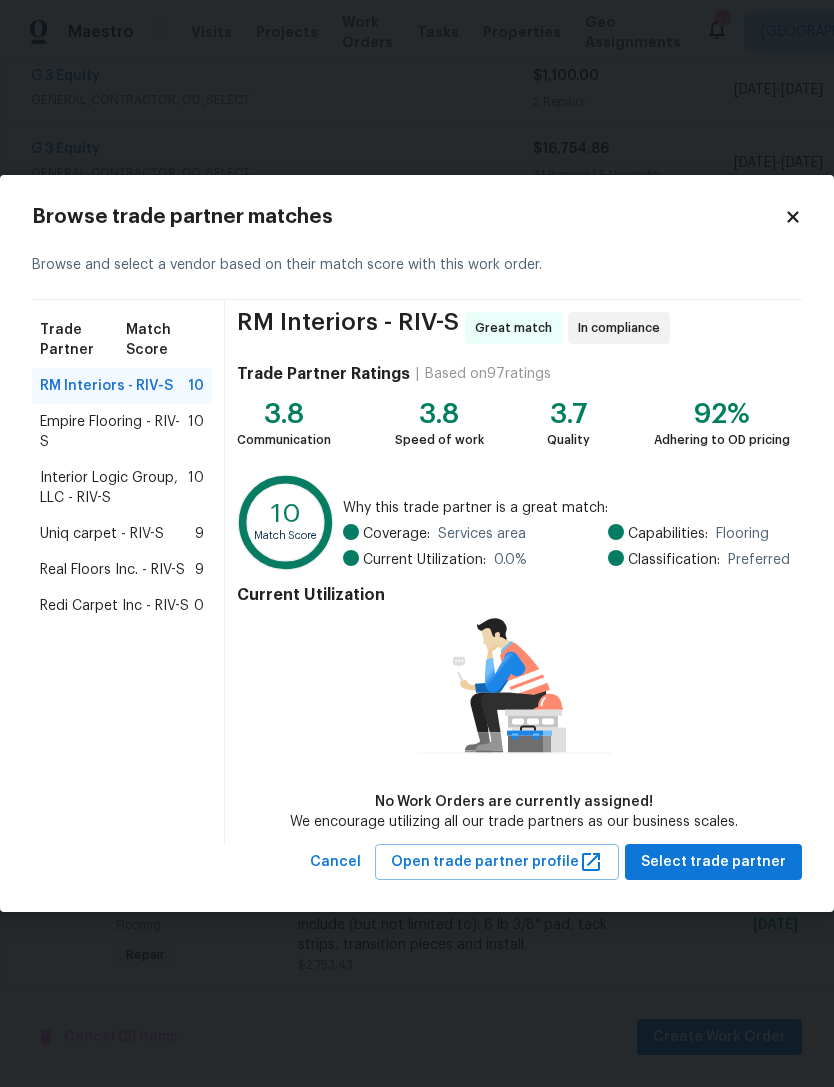 click on "Real Floors Inc. - RIV-S" at bounding box center [112, 570] 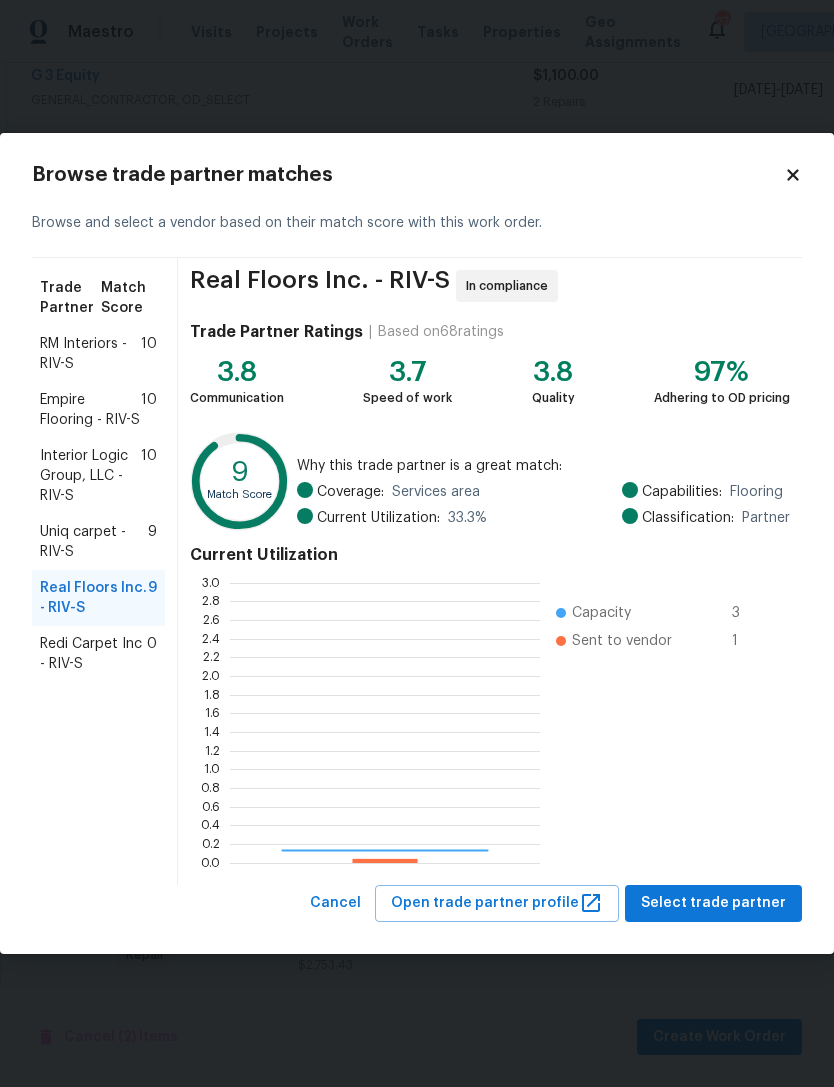 scroll, scrollTop: 2, scrollLeft: 2, axis: both 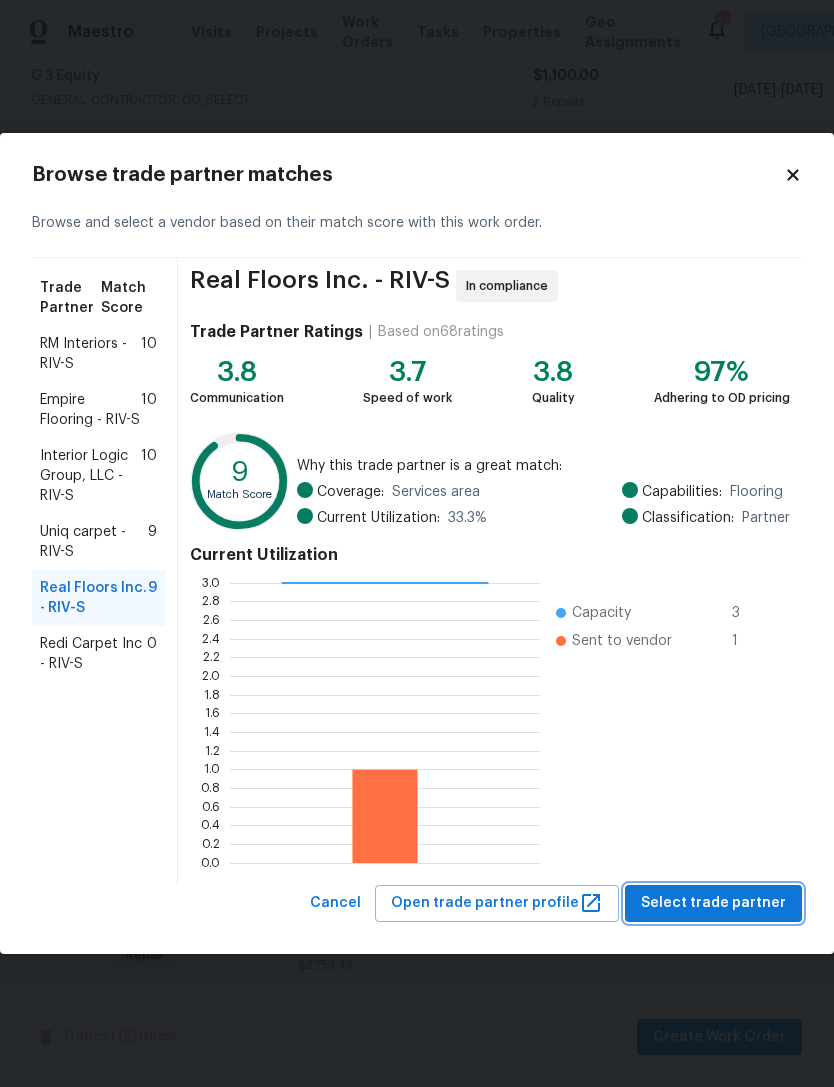 click on "Select trade partner" at bounding box center (713, 903) 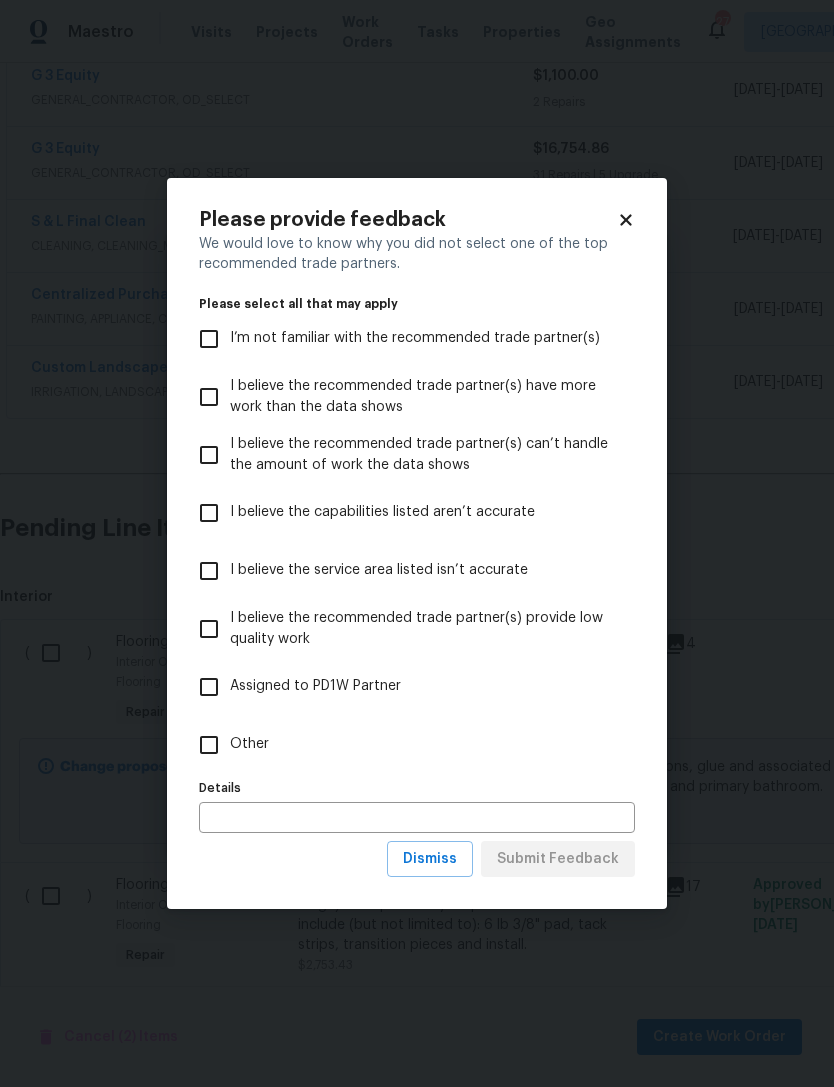 click at bounding box center (417, 817) 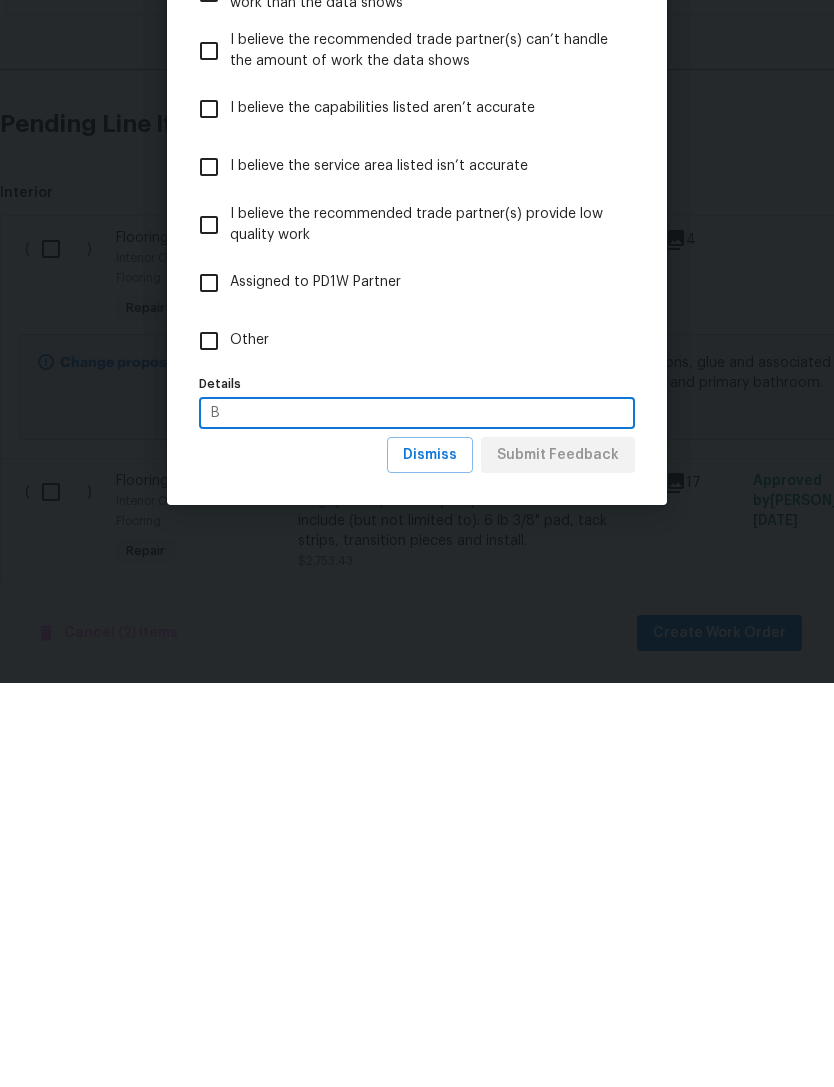 scroll, scrollTop: 64, scrollLeft: 0, axis: vertical 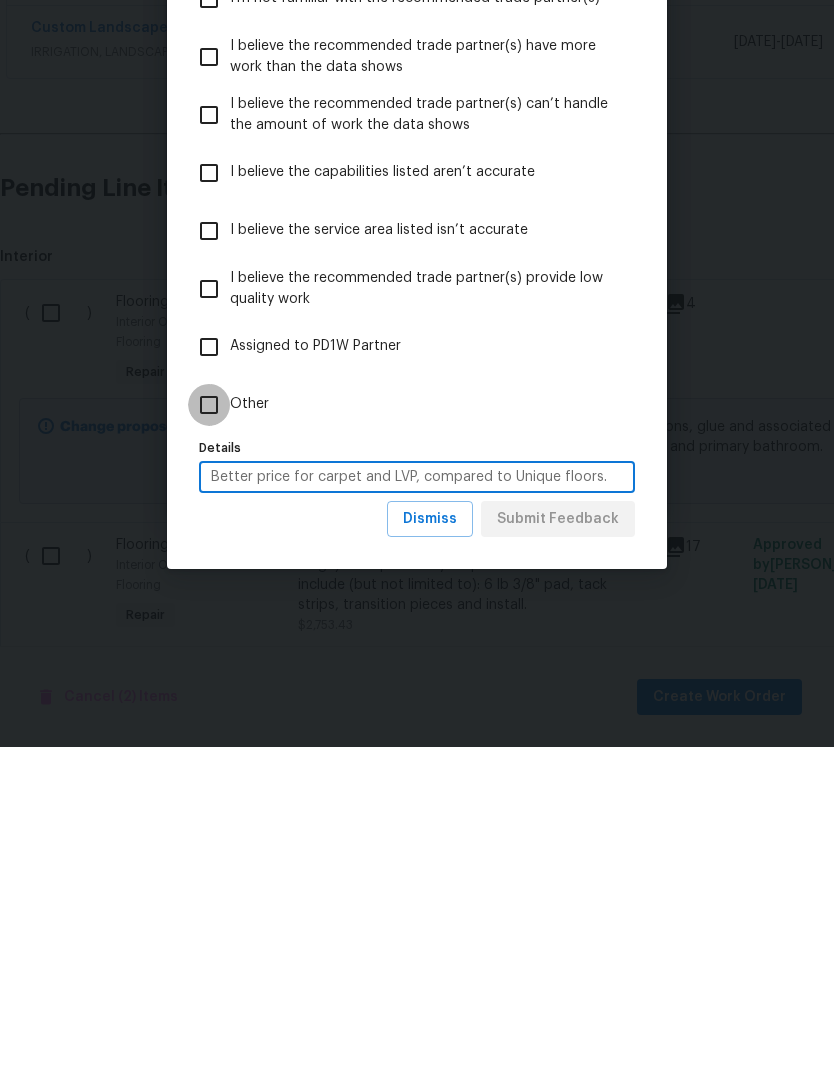 type on "Better price for carpet and LVP, compared to Unique floors." 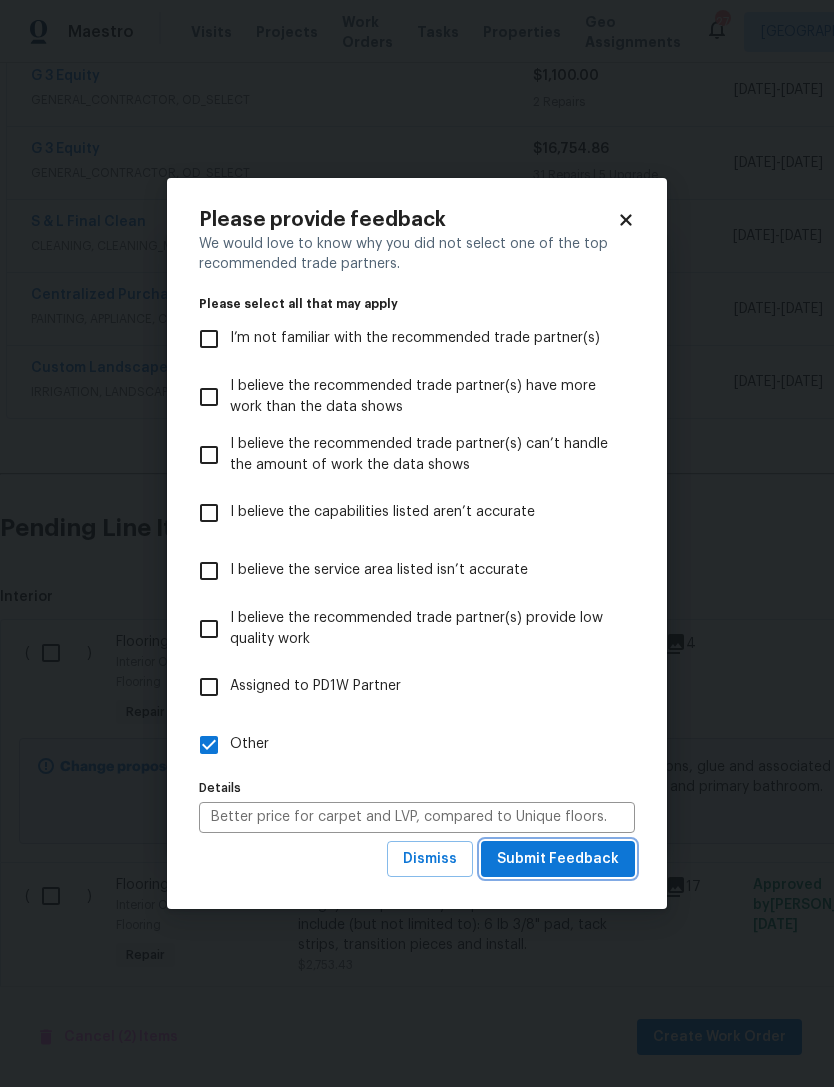 click on "Submit Feedback" at bounding box center (558, 859) 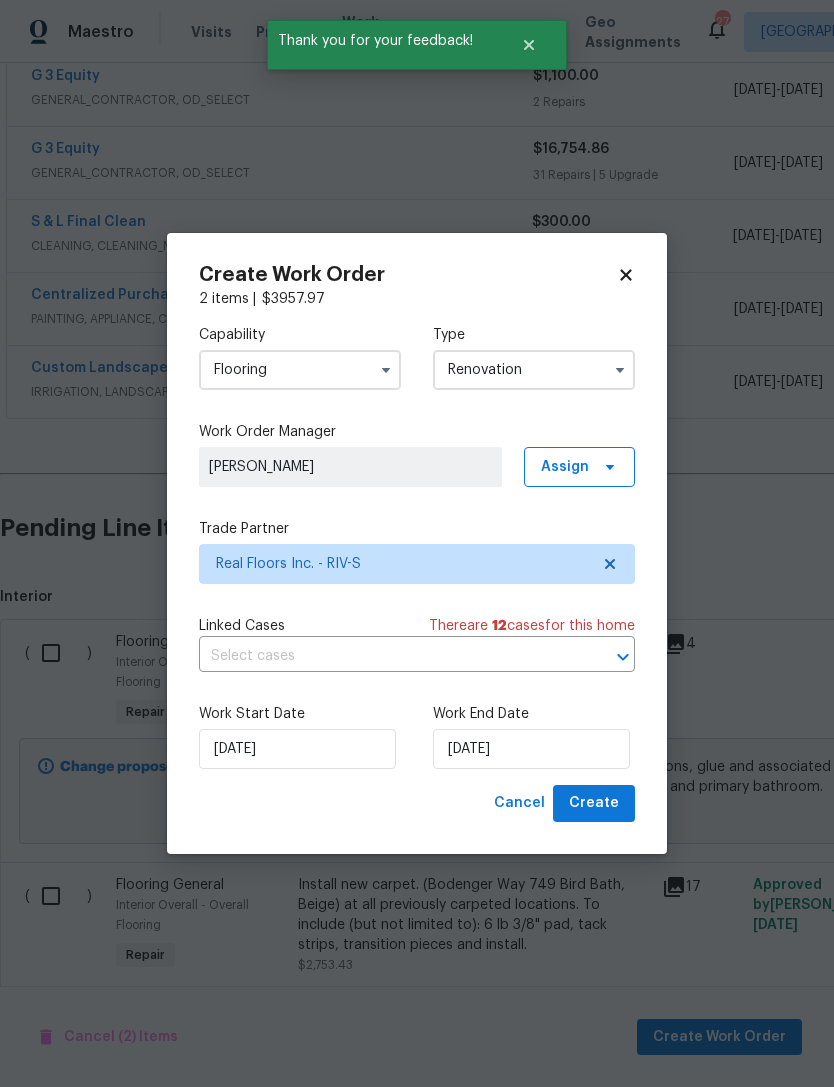 click 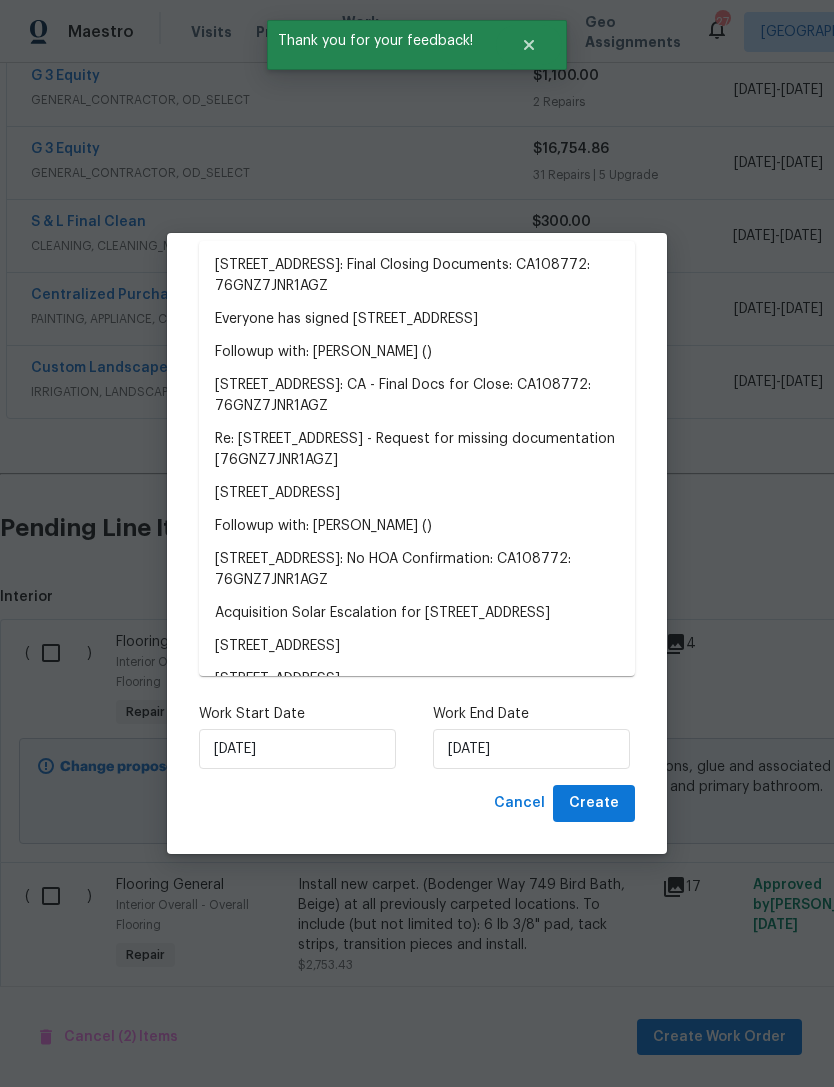 click on "[STREET_ADDRESS]" at bounding box center [417, 646] 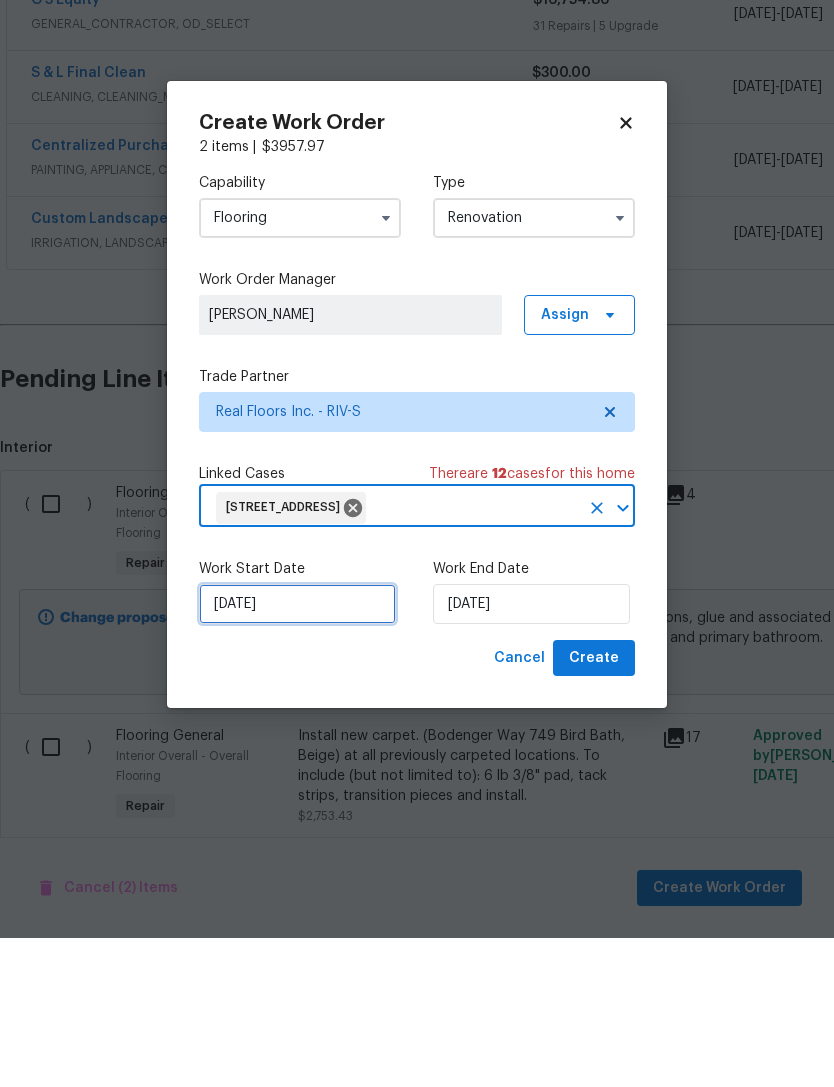 click on "7/15/2025" at bounding box center (297, 753) 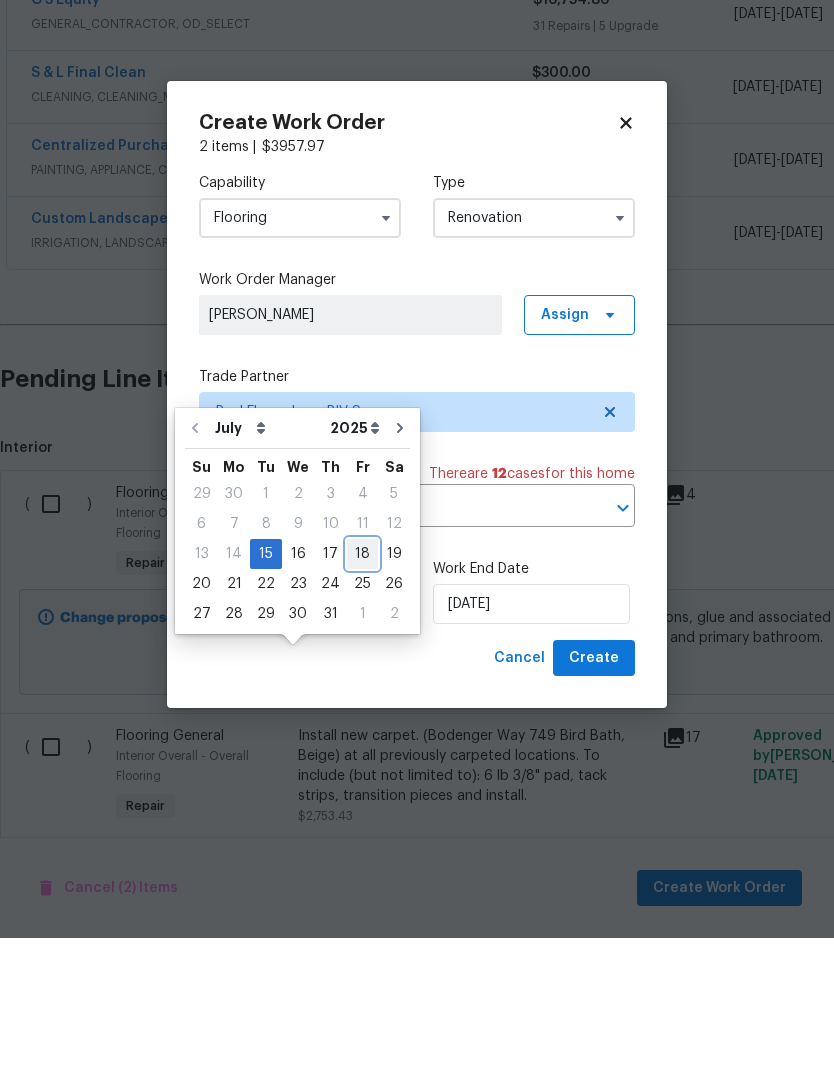 click on "18" at bounding box center (362, 703) 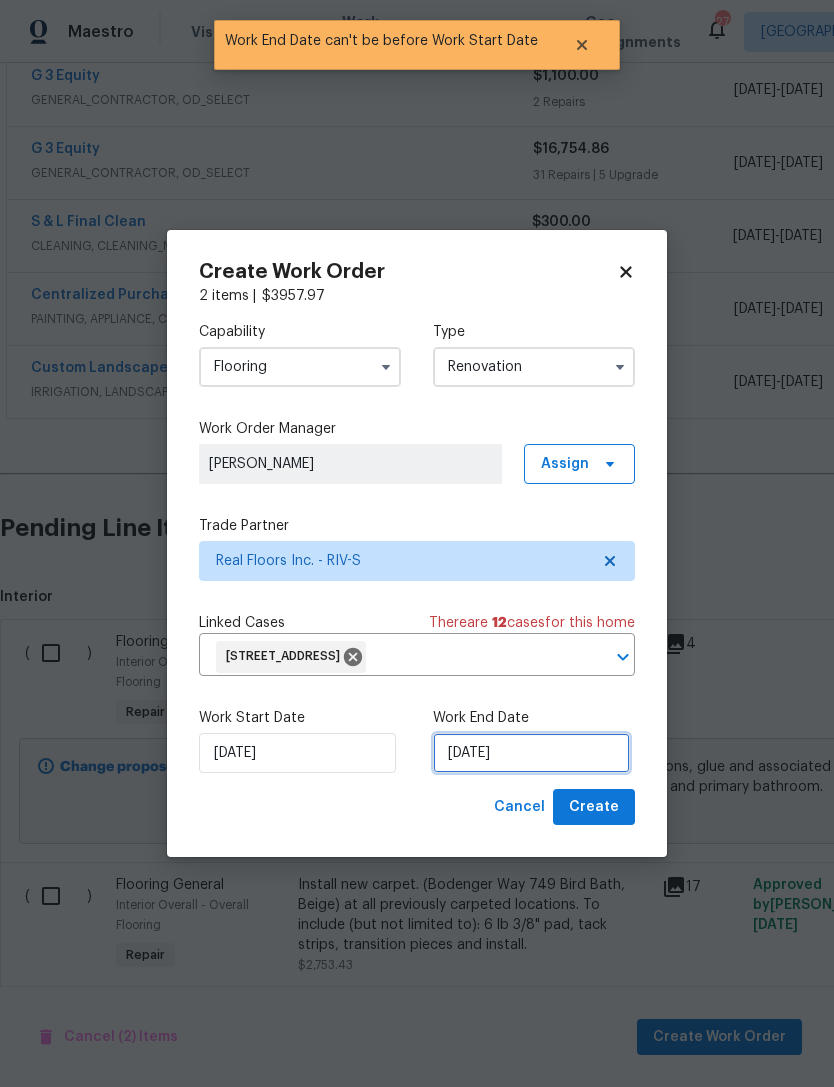 click on "7/18/2025" at bounding box center [531, 753] 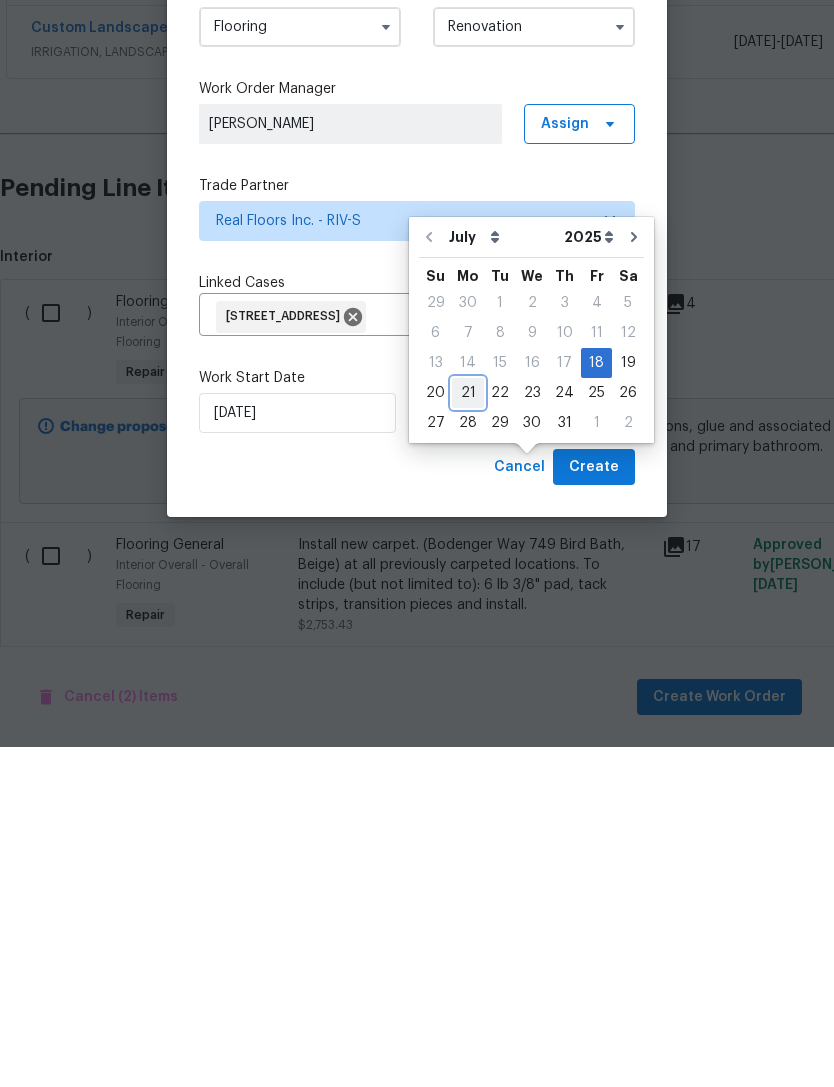 click on "21" at bounding box center [468, 733] 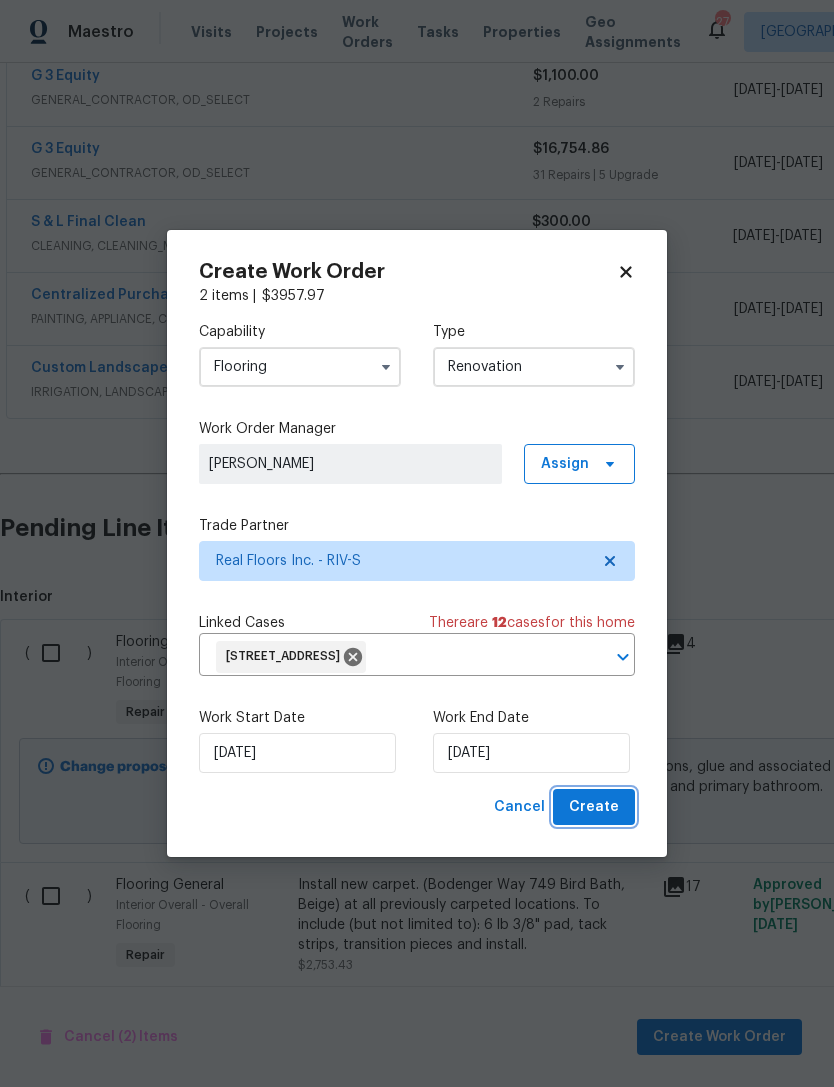 click on "Create" at bounding box center [594, 807] 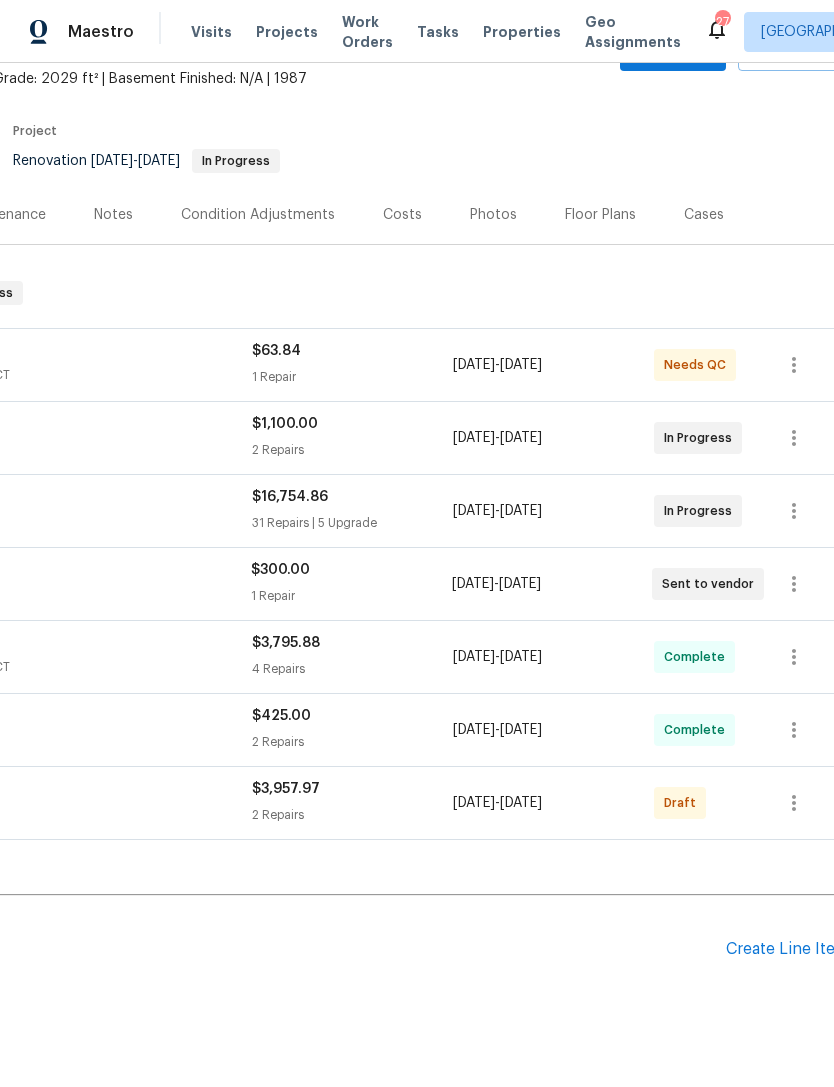 scroll, scrollTop: 118, scrollLeft: 280, axis: both 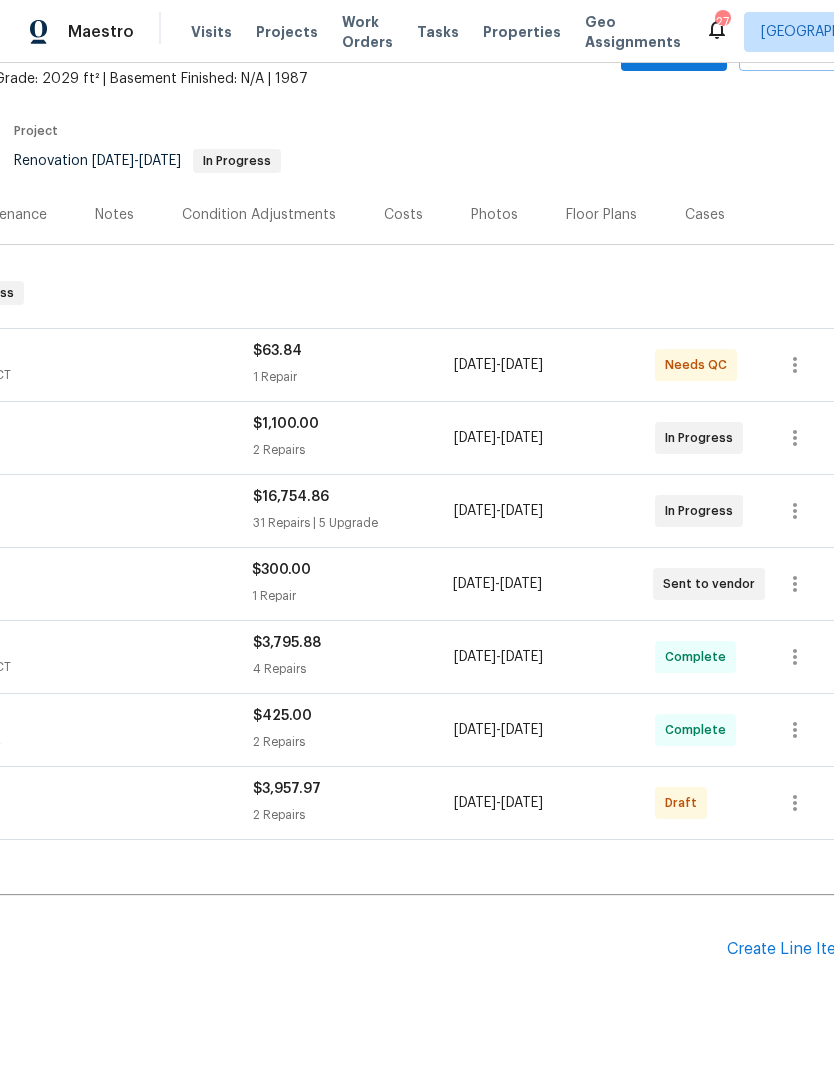 click on "Costs" at bounding box center [403, 215] 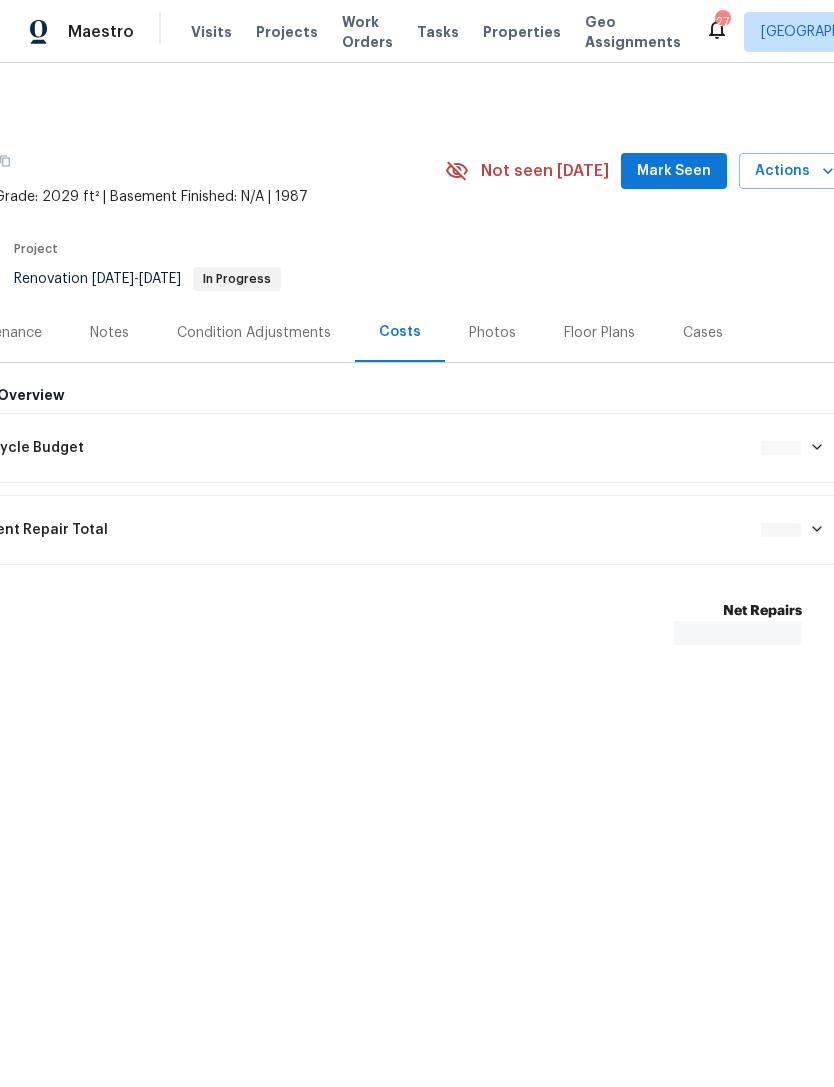 scroll, scrollTop: 0, scrollLeft: 0, axis: both 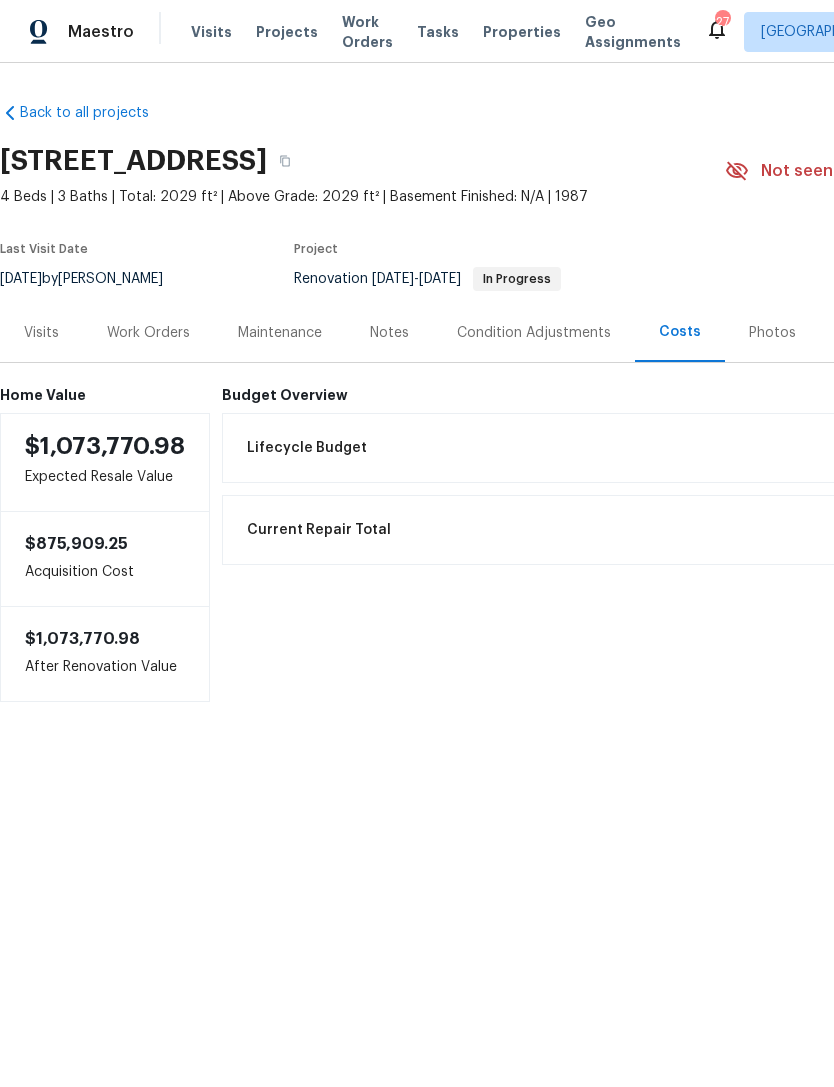 click on "Costs" at bounding box center [680, 332] 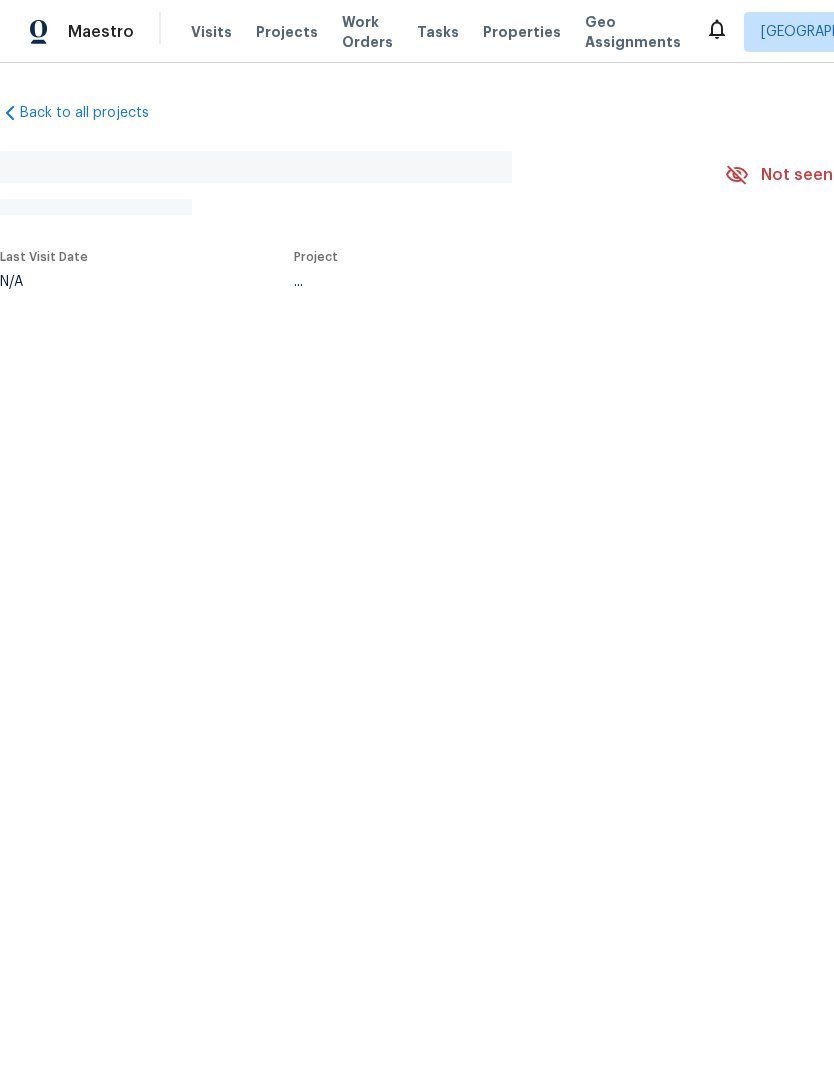 scroll, scrollTop: 0, scrollLeft: 0, axis: both 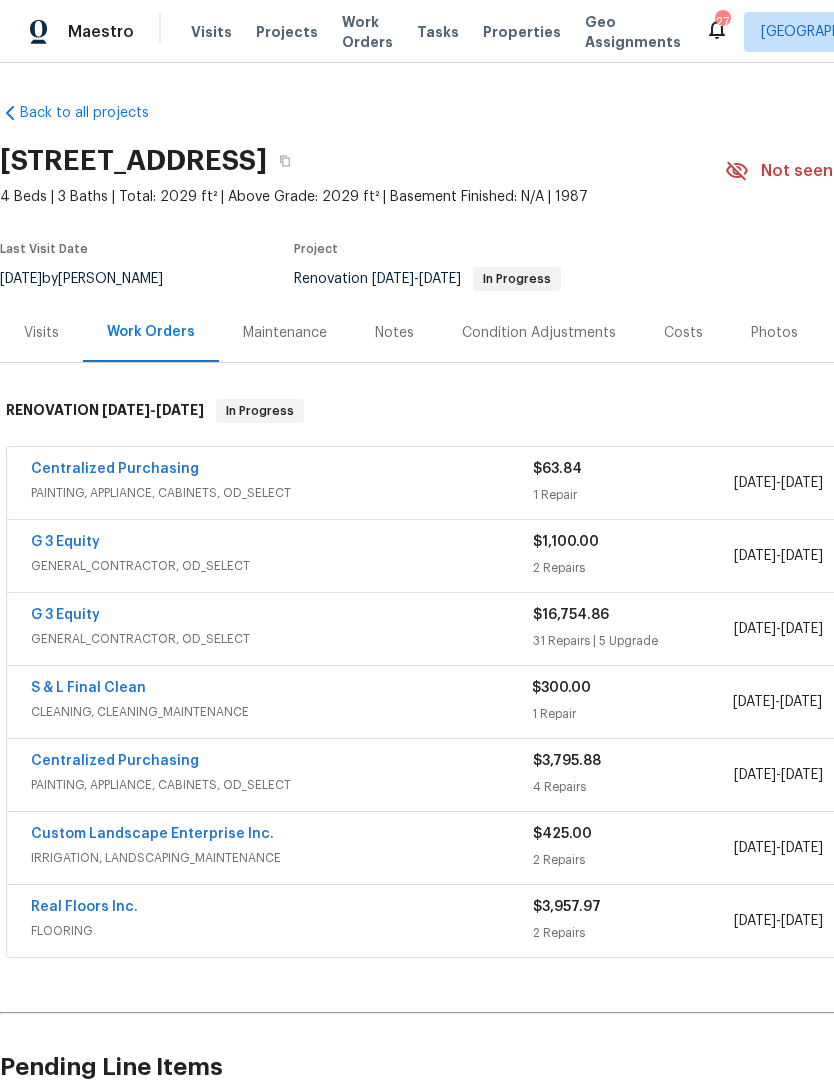 click on "Costs" at bounding box center (683, 333) 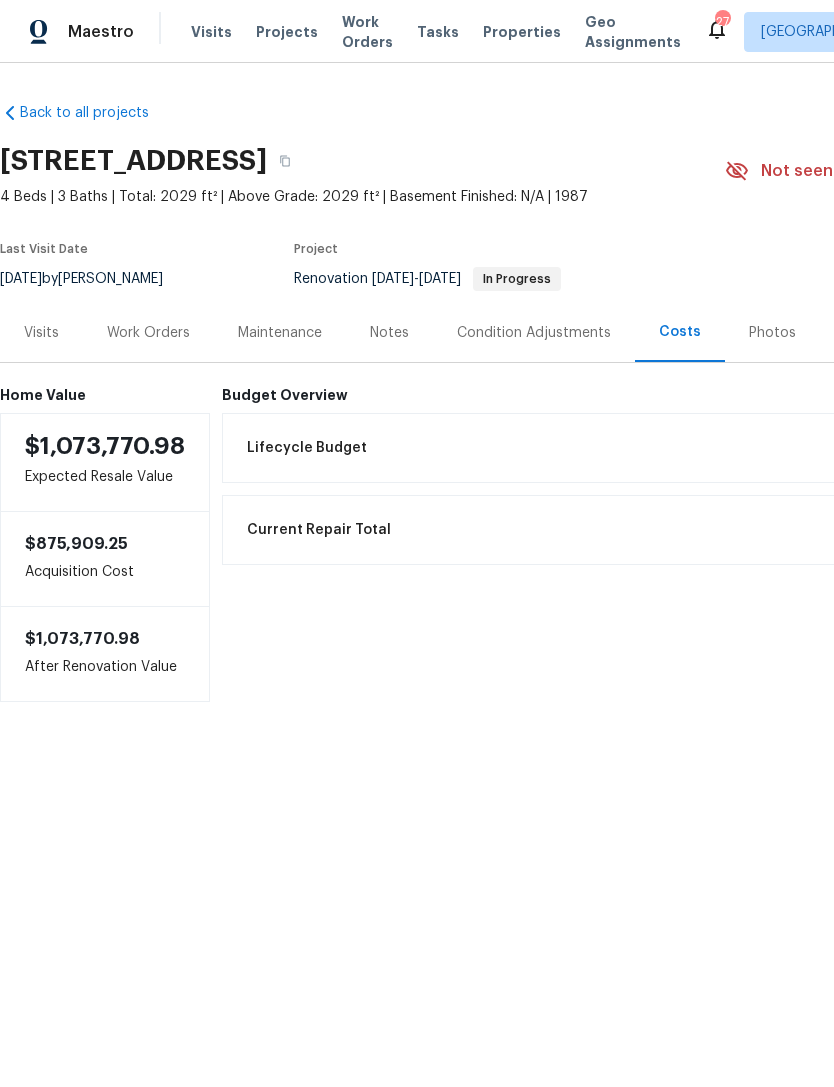 scroll, scrollTop: 0, scrollLeft: 0, axis: both 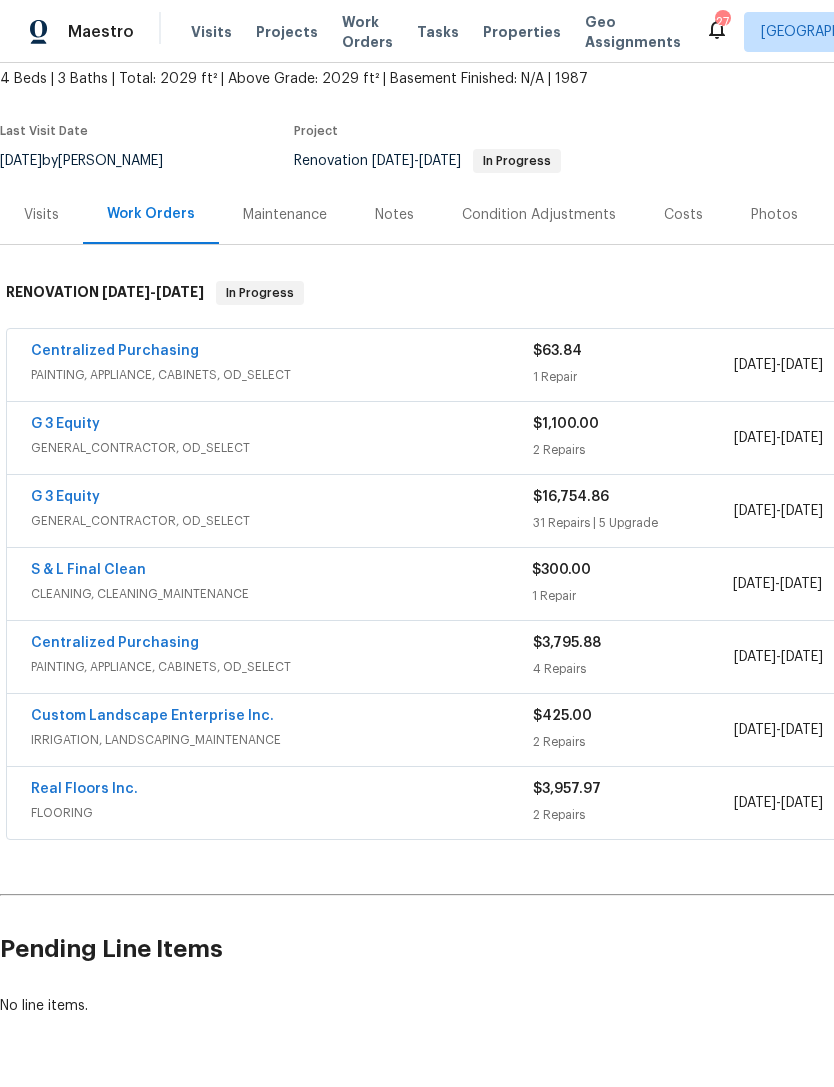 click on "Costs" at bounding box center [683, 215] 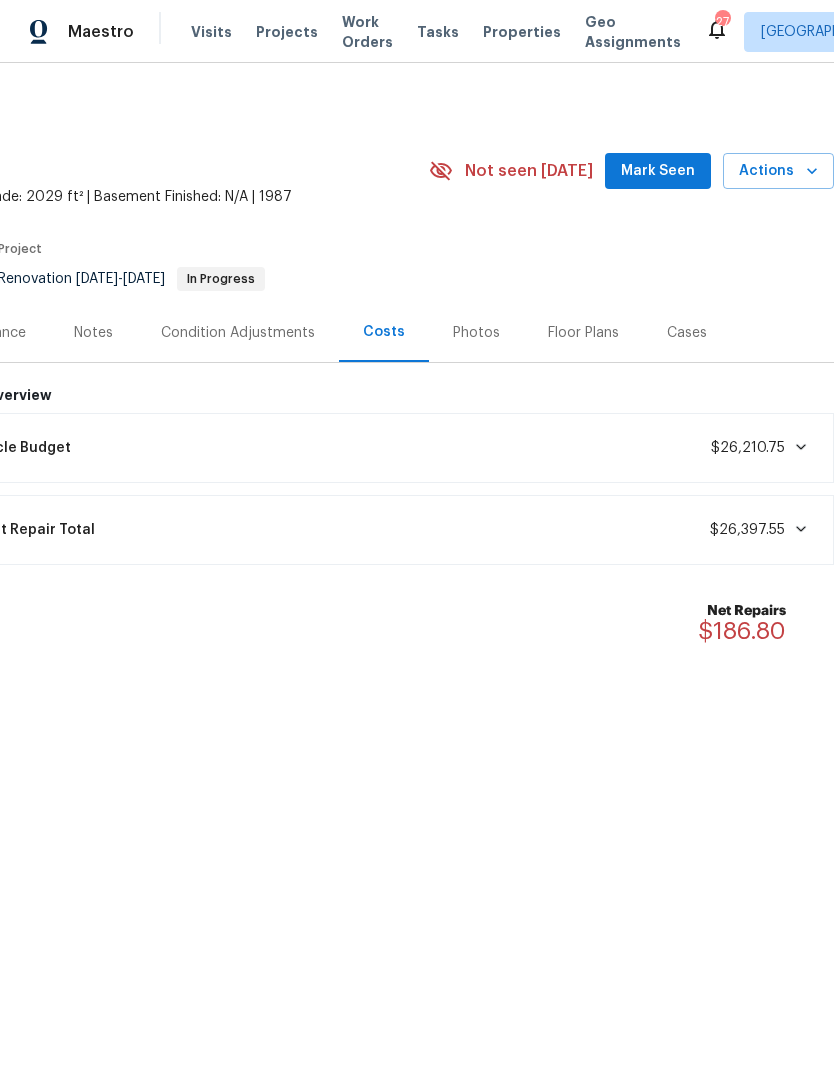 scroll, scrollTop: 0, scrollLeft: 296, axis: horizontal 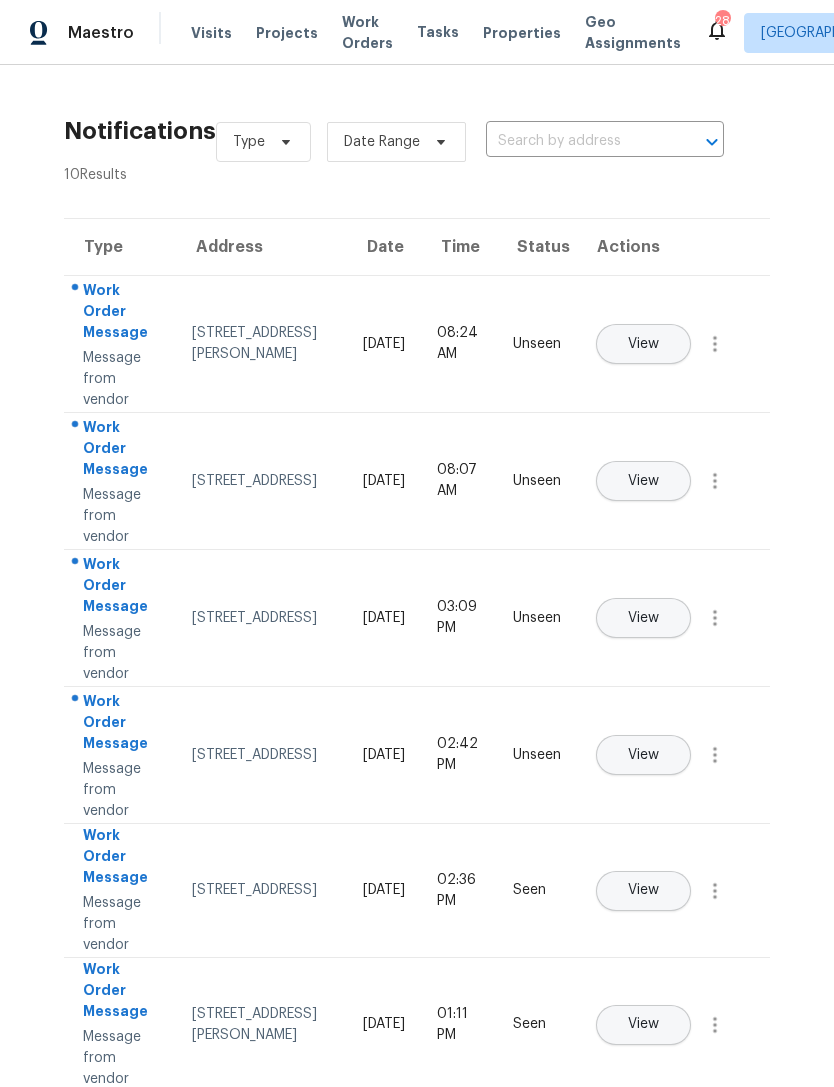 click on "Maestro" at bounding box center (101, 33) 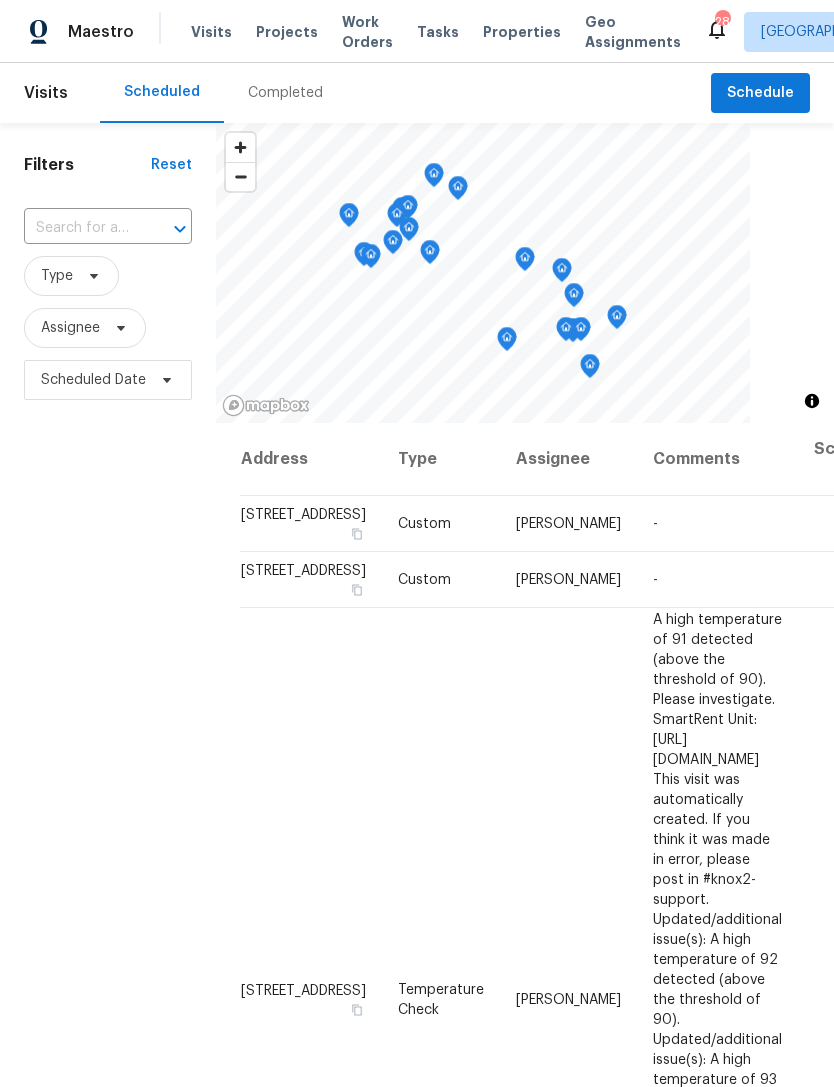 scroll, scrollTop: 0, scrollLeft: 0, axis: both 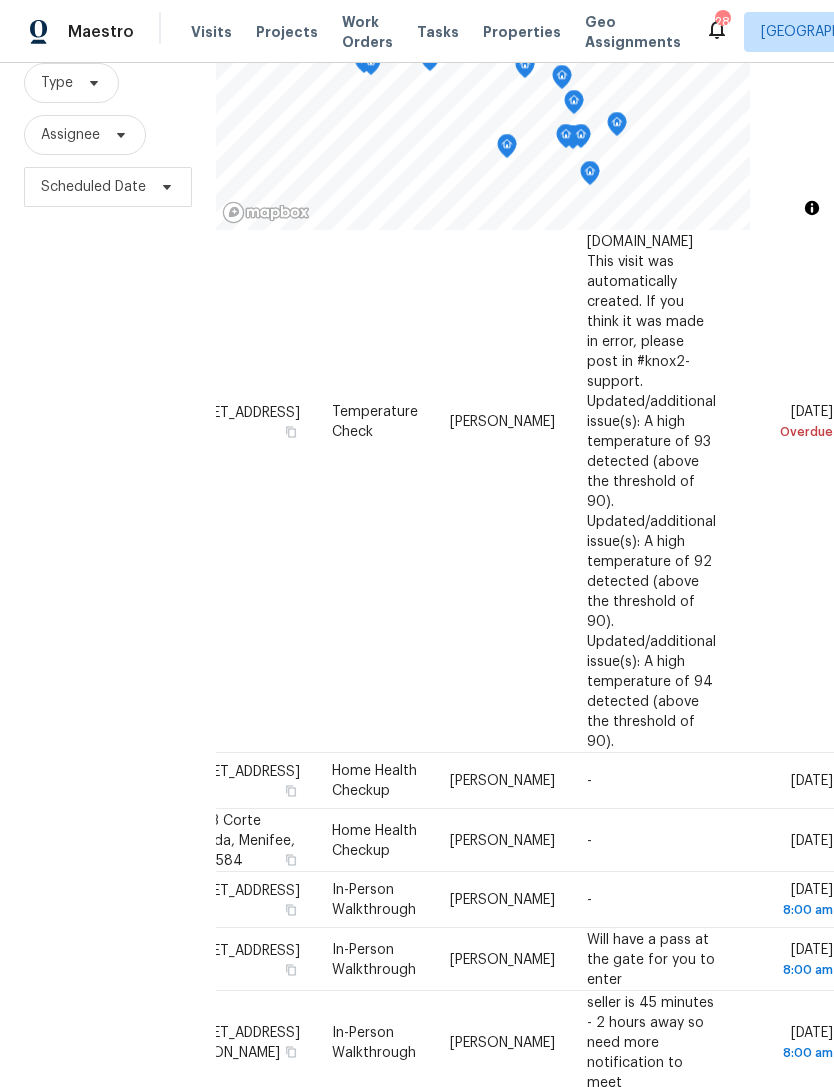 click 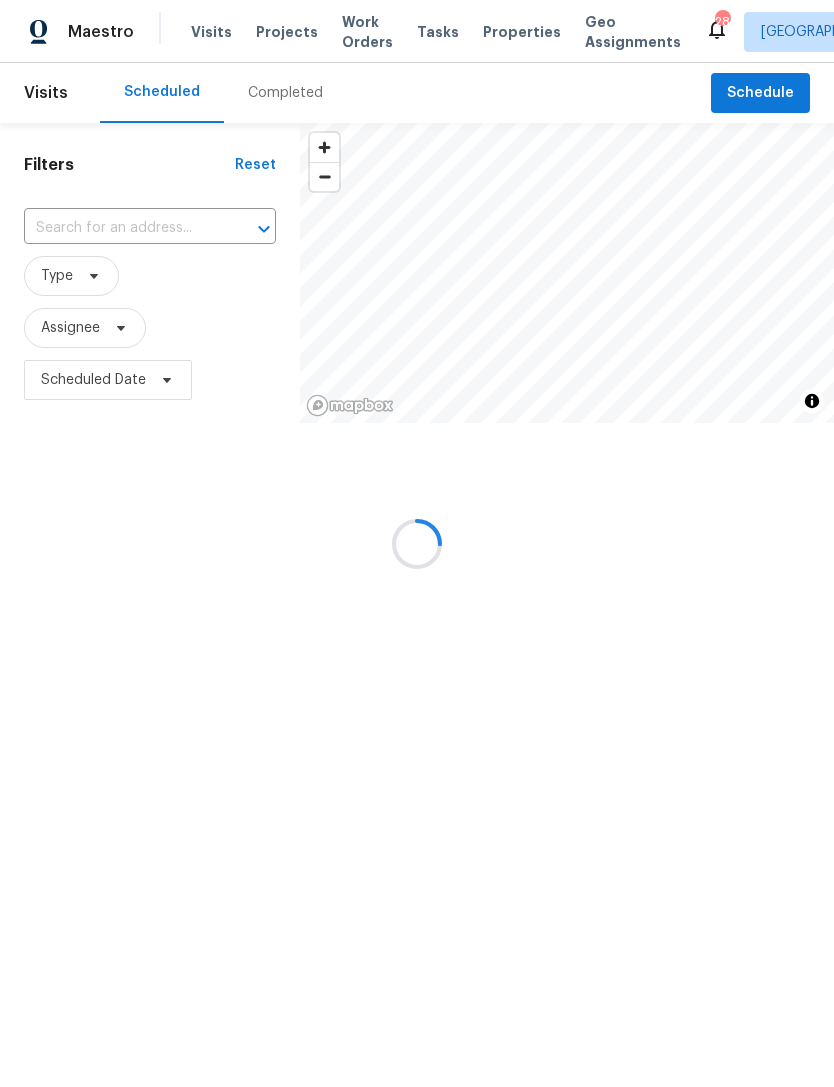 scroll, scrollTop: 0, scrollLeft: 0, axis: both 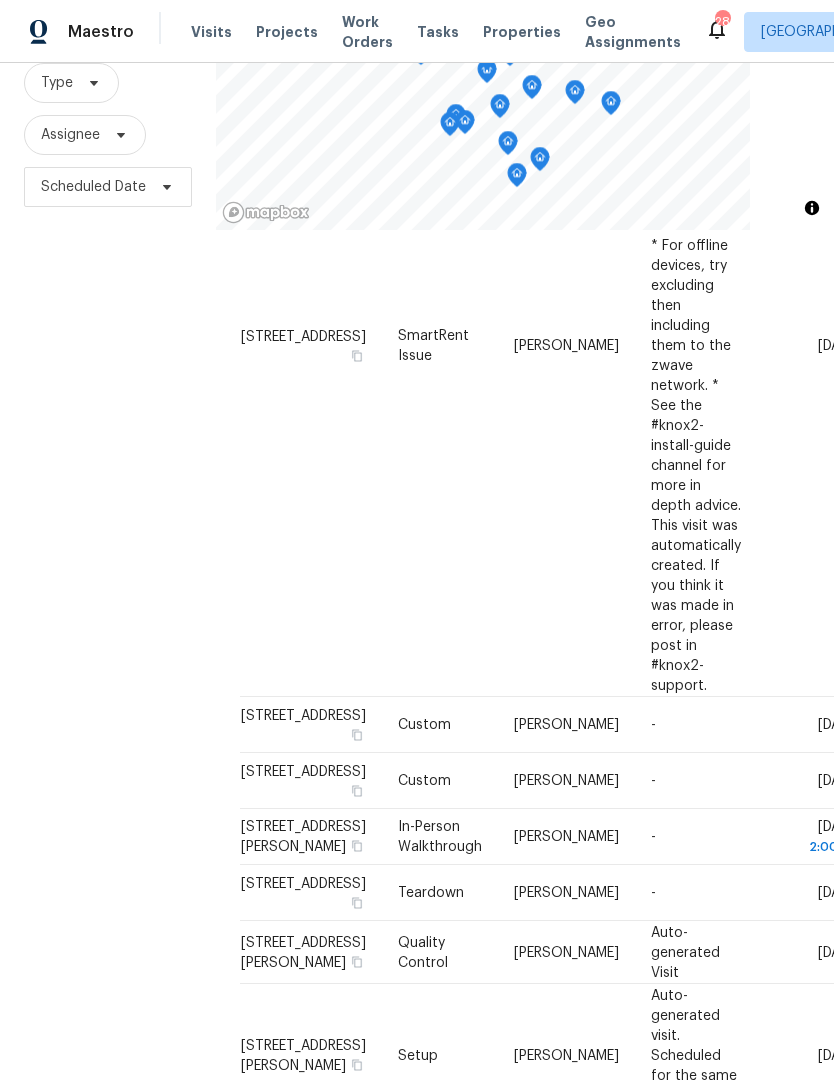 click 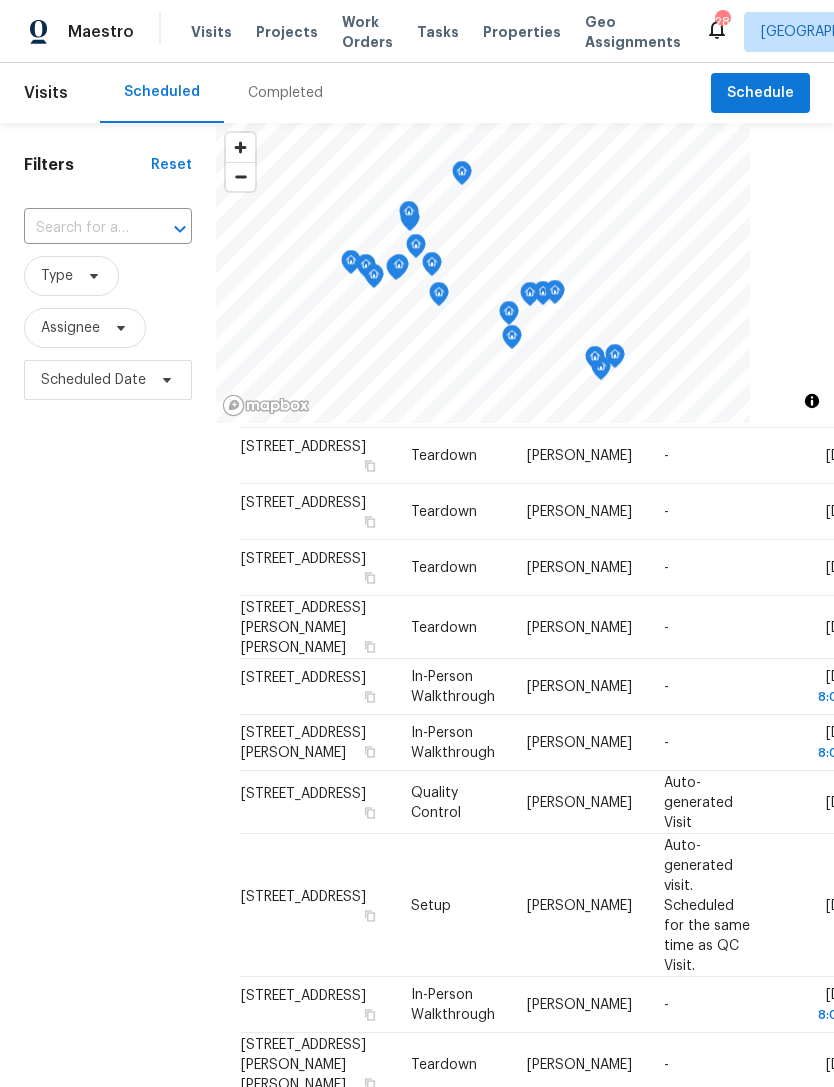 scroll, scrollTop: 1422, scrollLeft: 0, axis: vertical 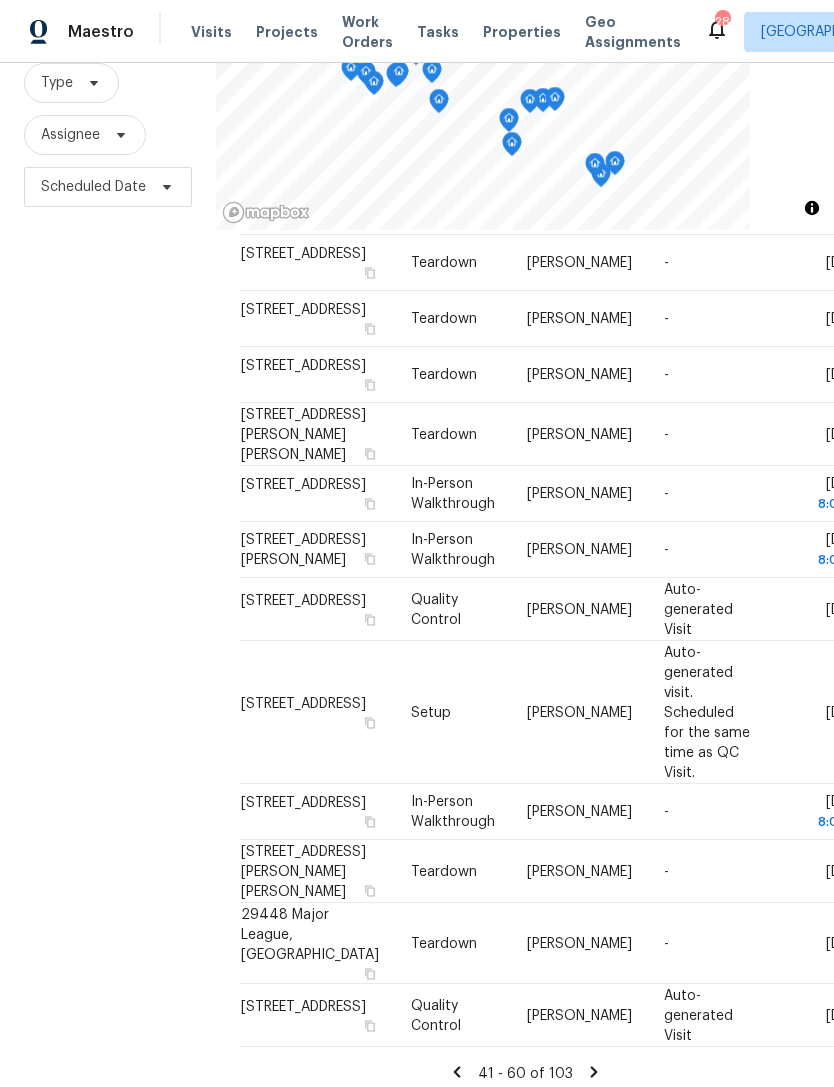 click 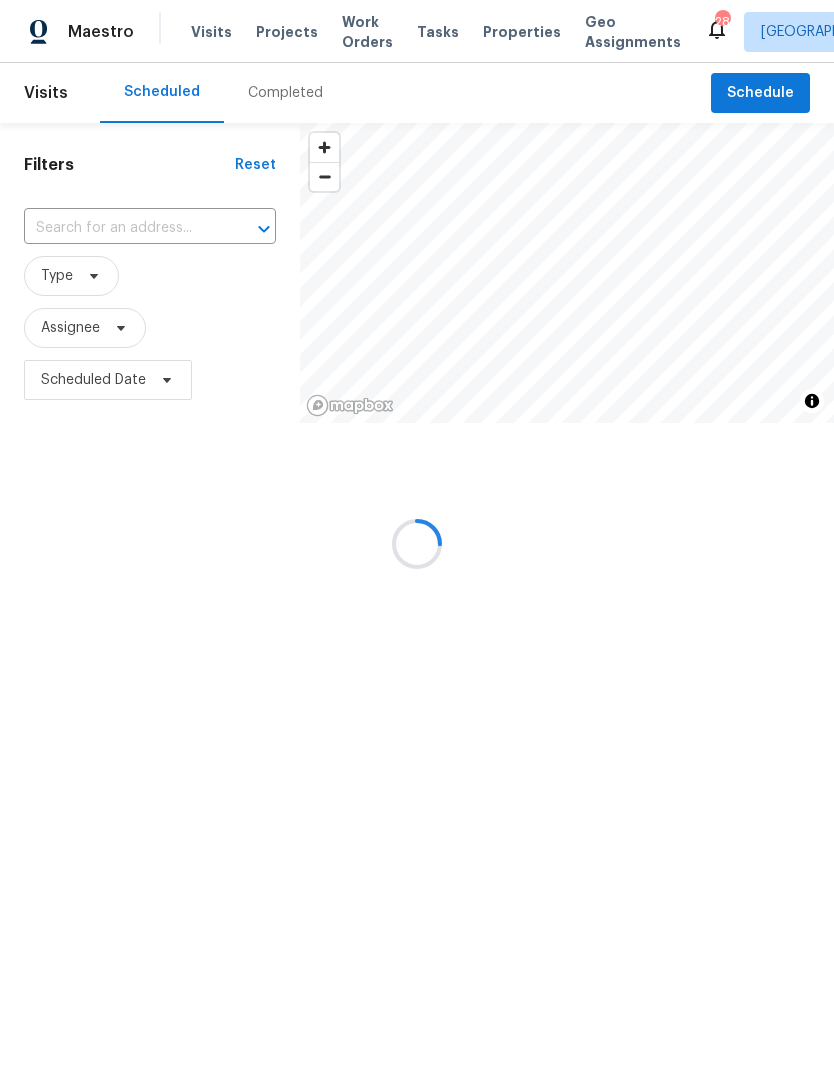 scroll, scrollTop: 0, scrollLeft: 0, axis: both 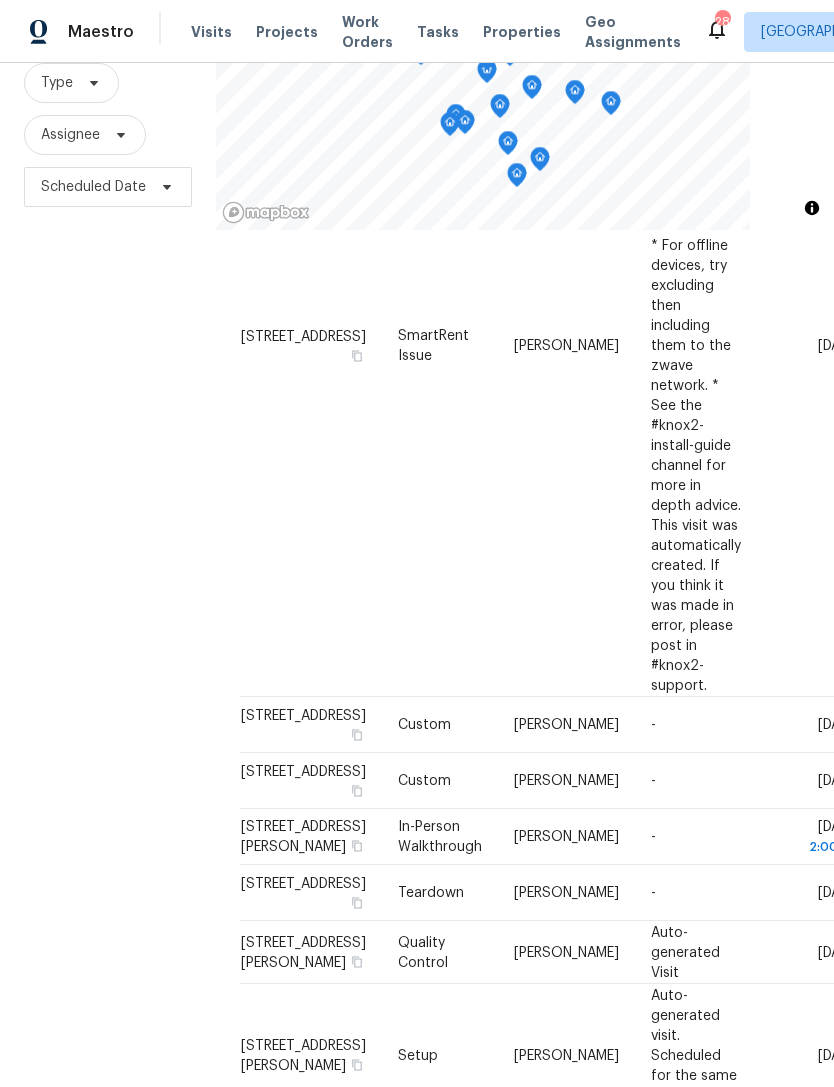 click 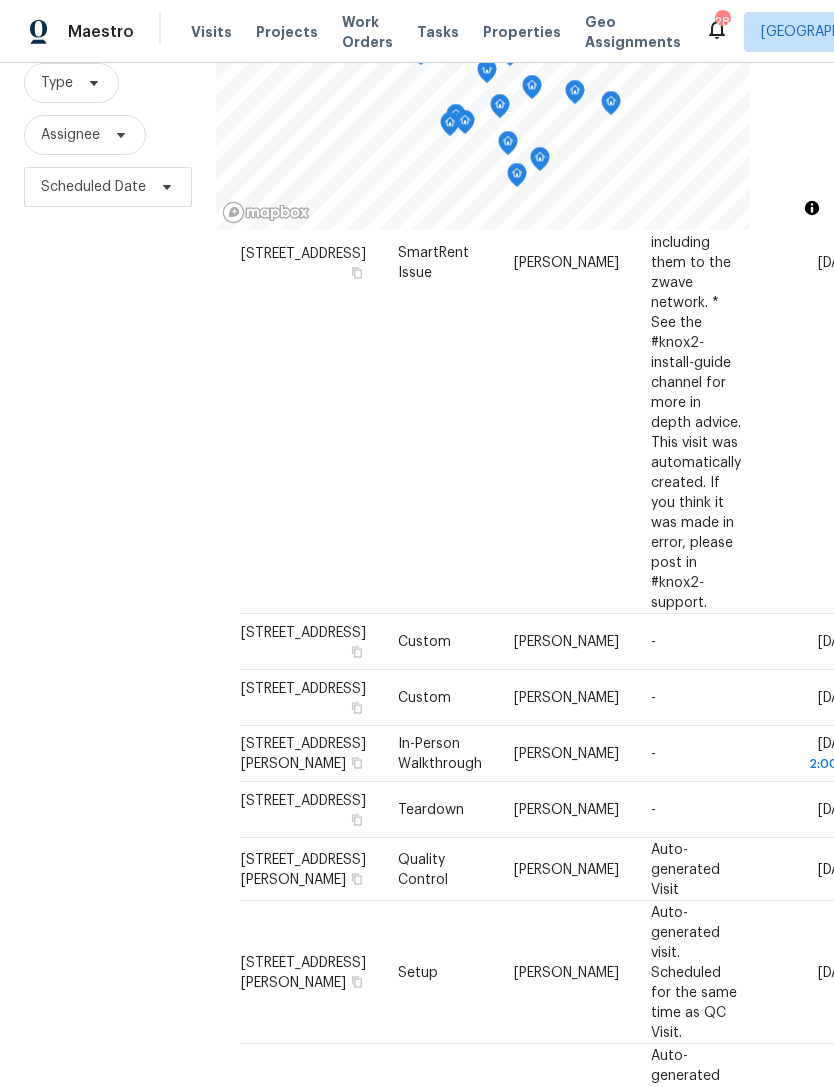 click 